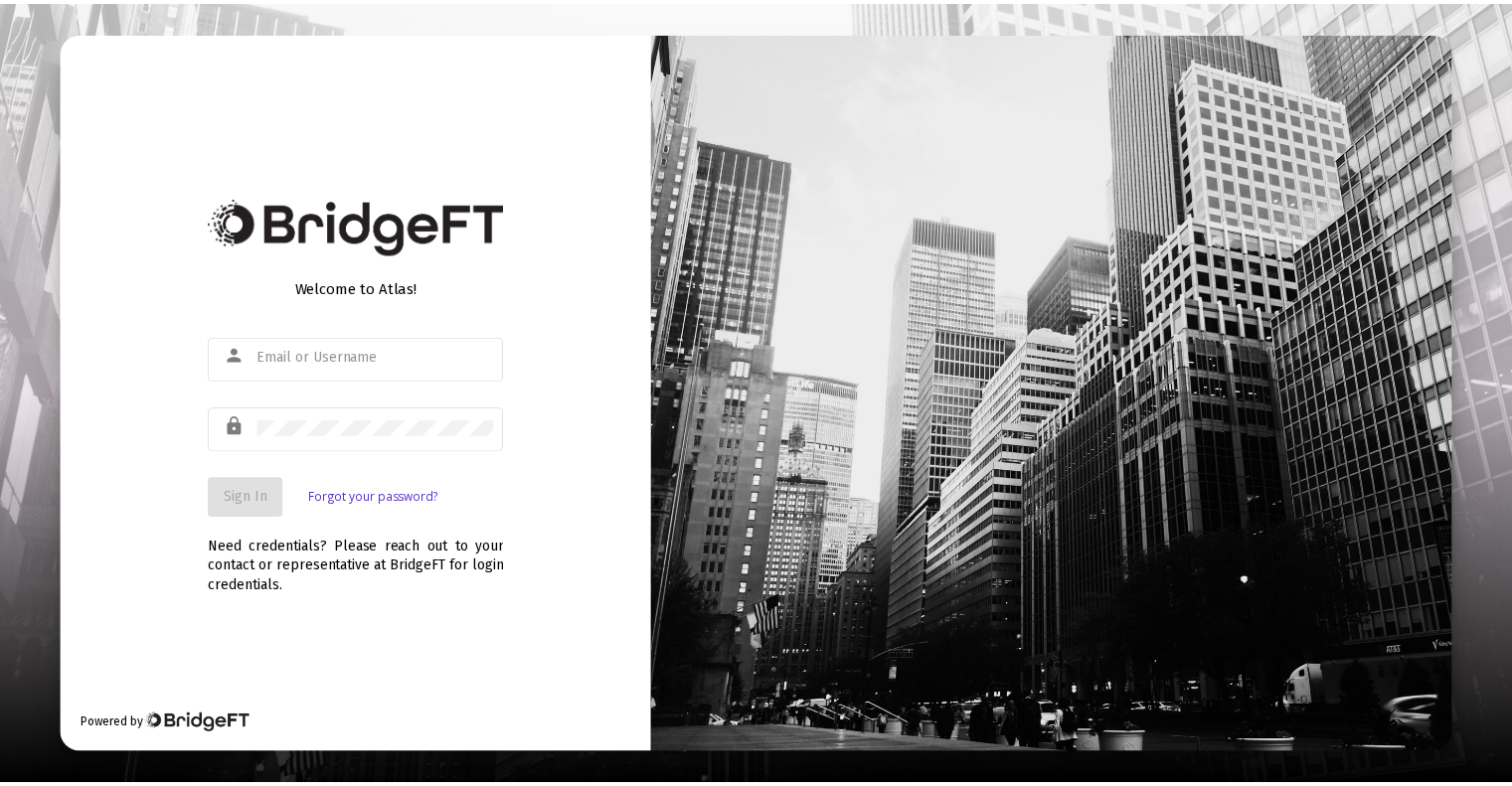 scroll, scrollTop: 0, scrollLeft: 0, axis: both 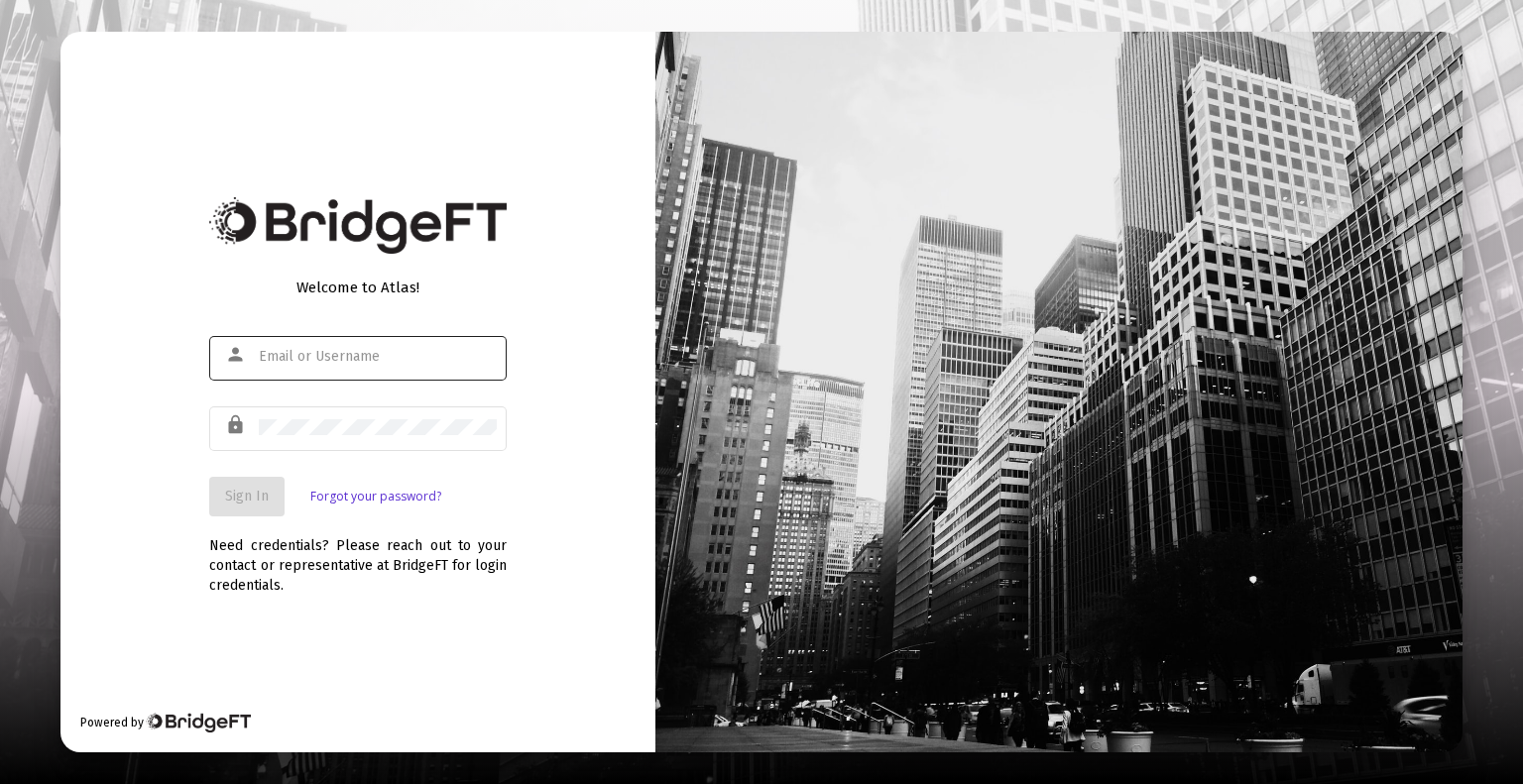 click 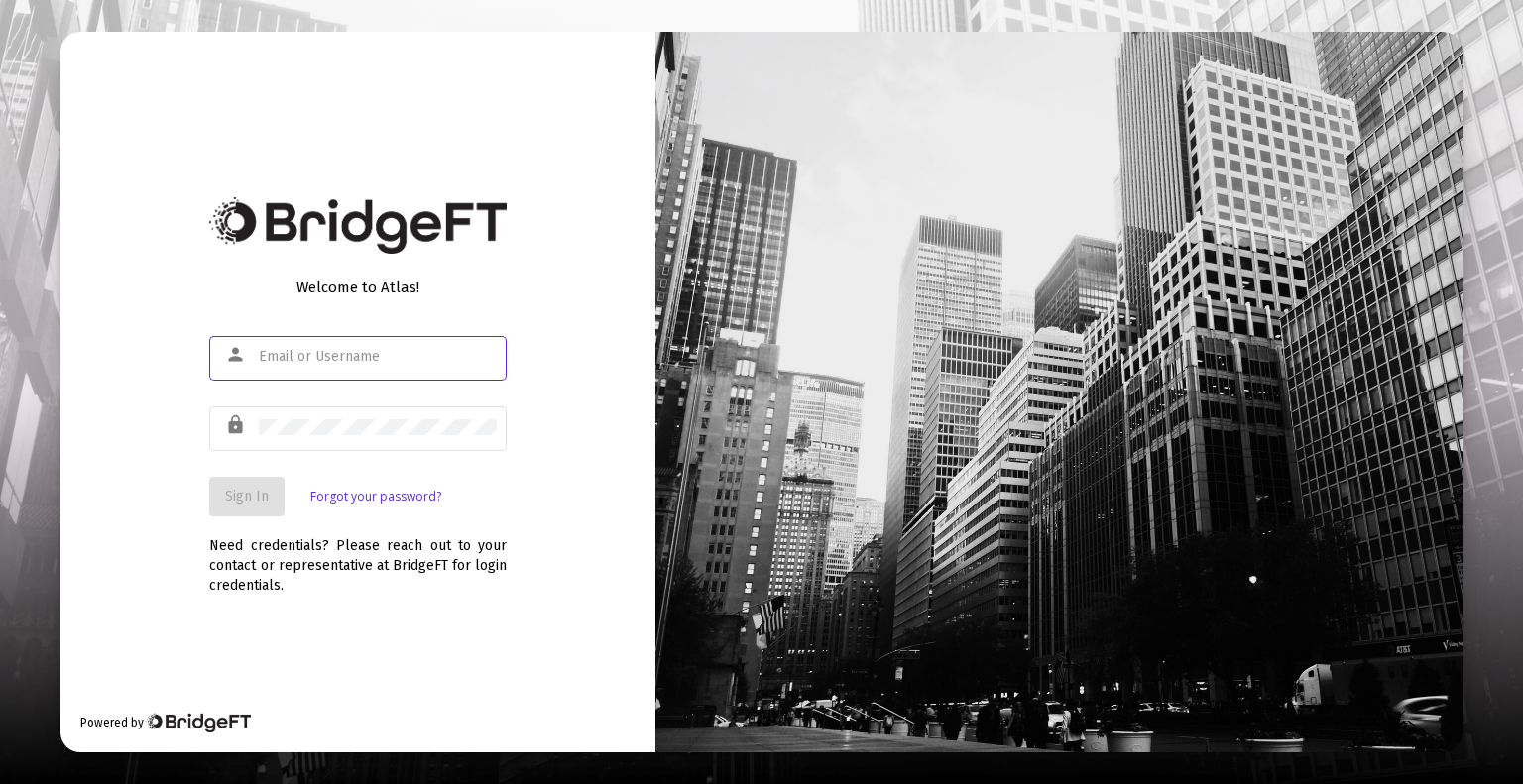 click 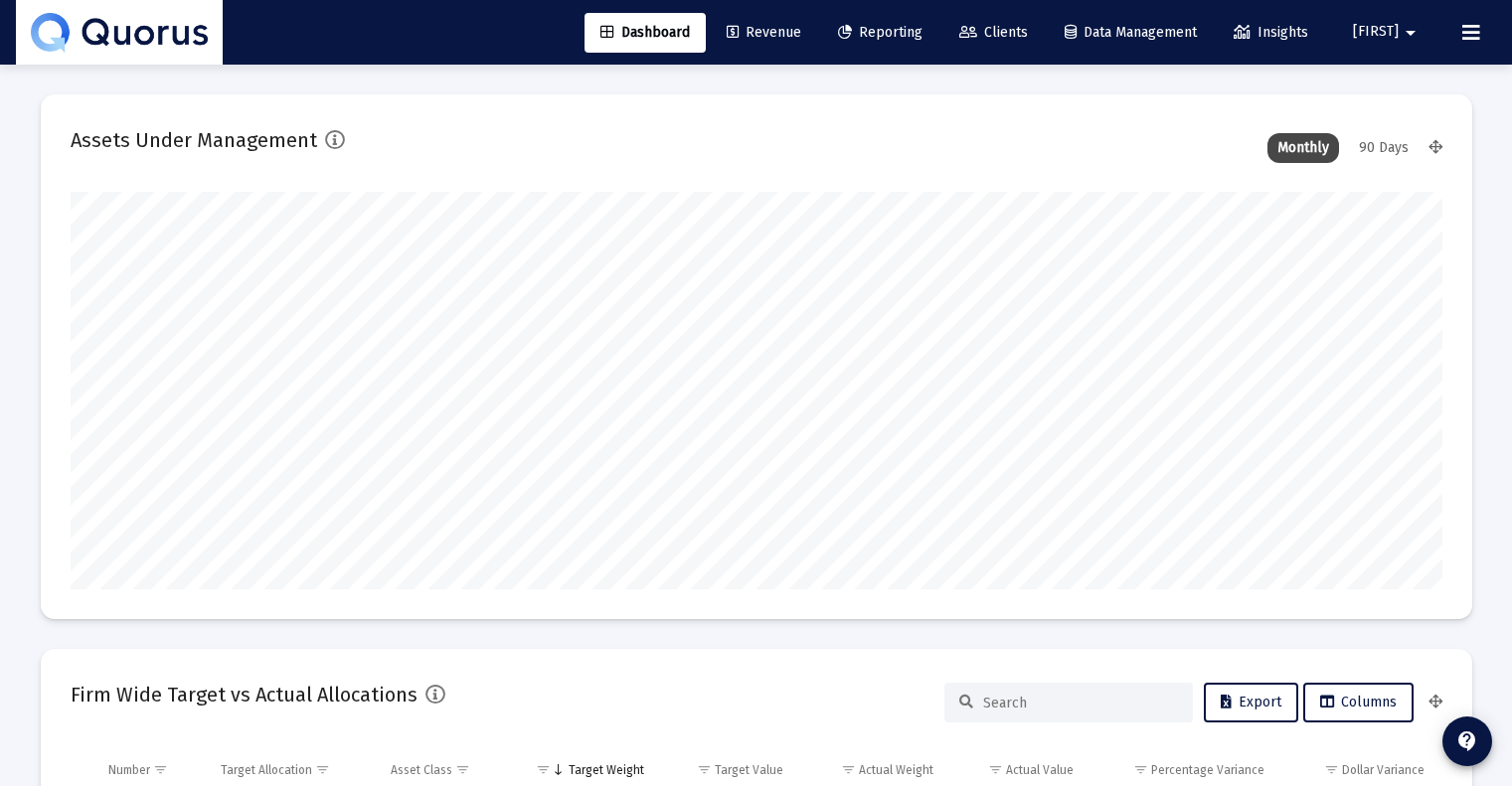 type on "2025-08-06" 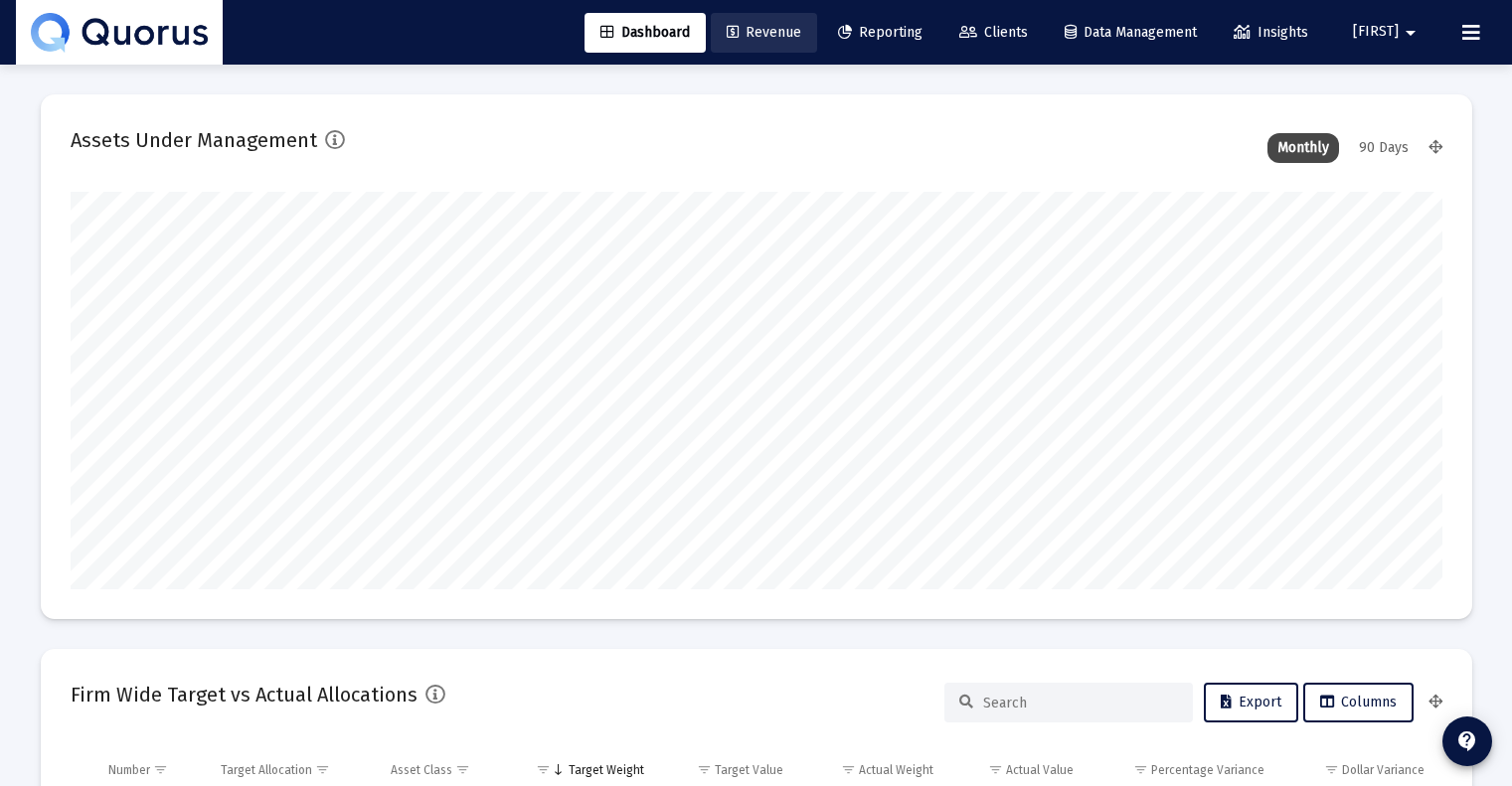 click on "Revenue" 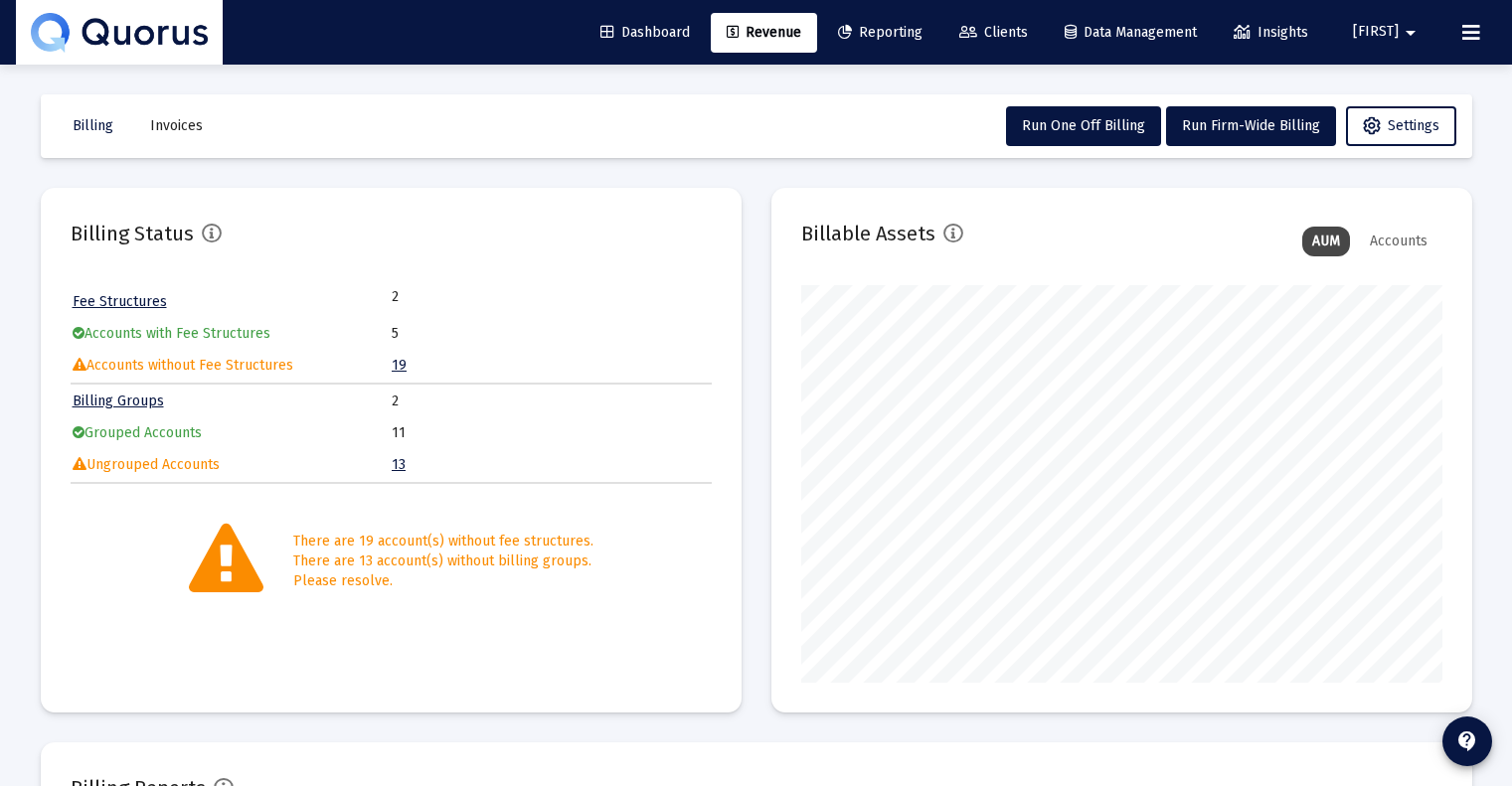 scroll, scrollTop: 993281, scrollLeft: 993442, axis: both 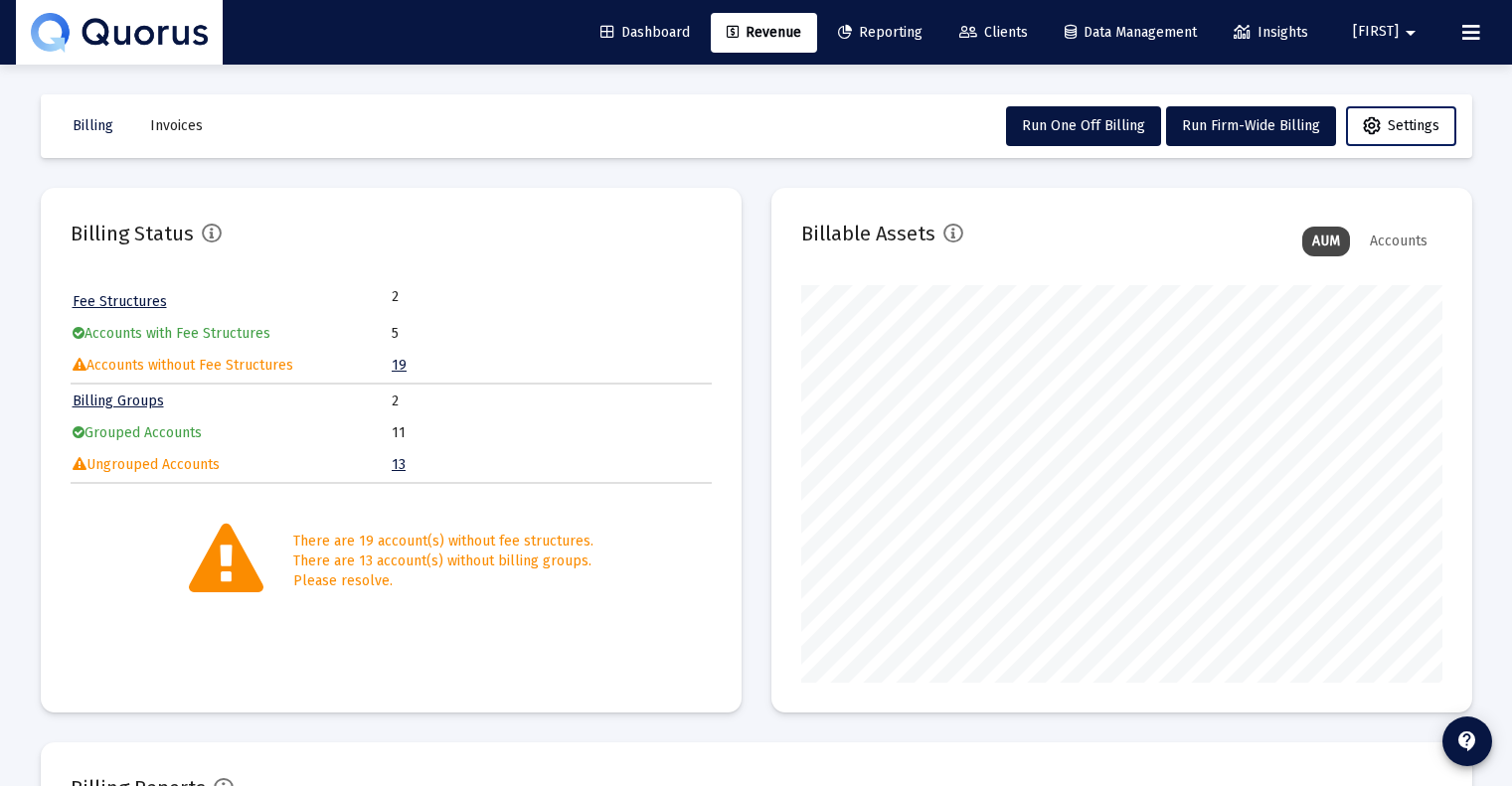 click on "Settings" 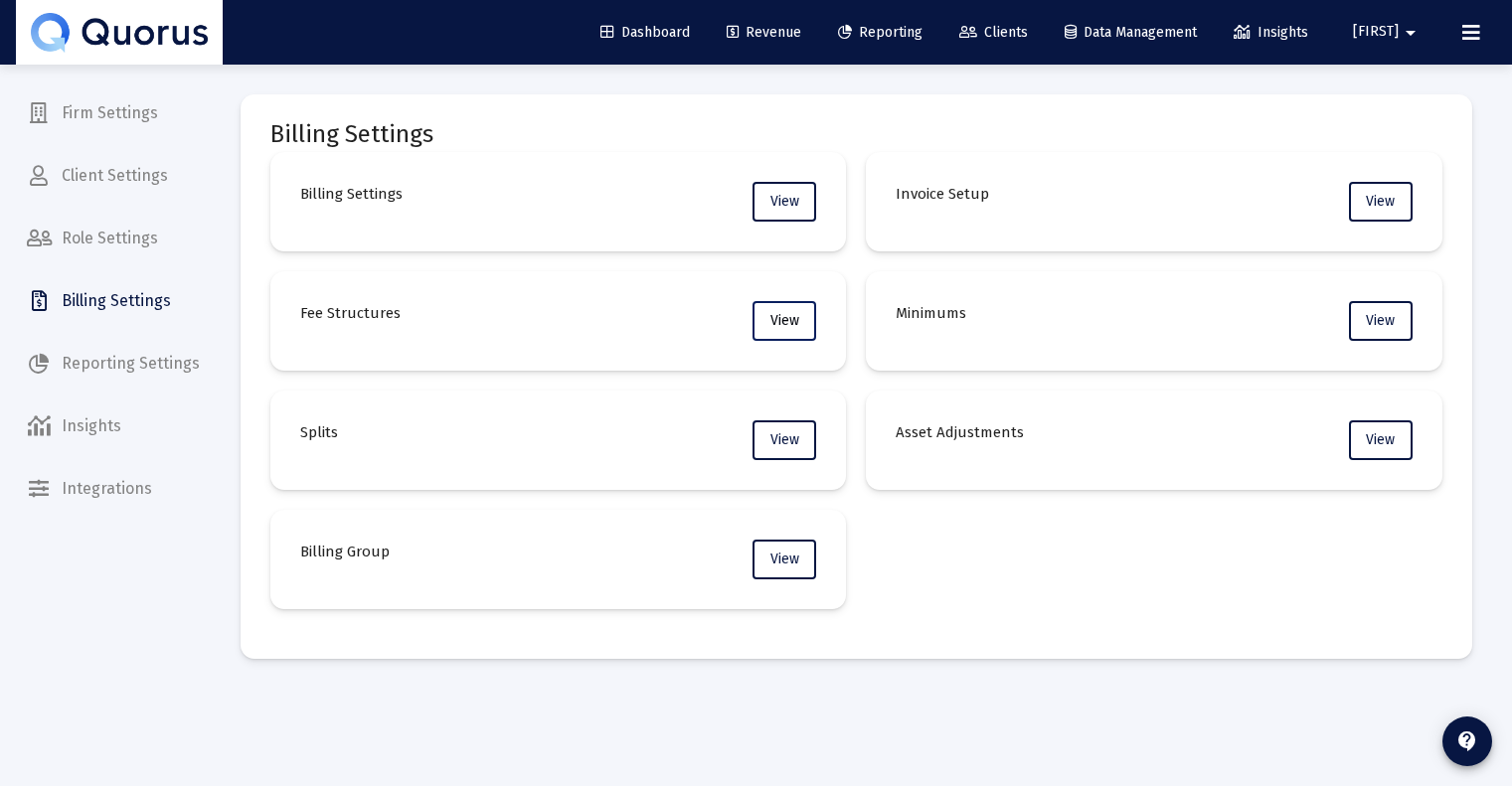 click on "View" 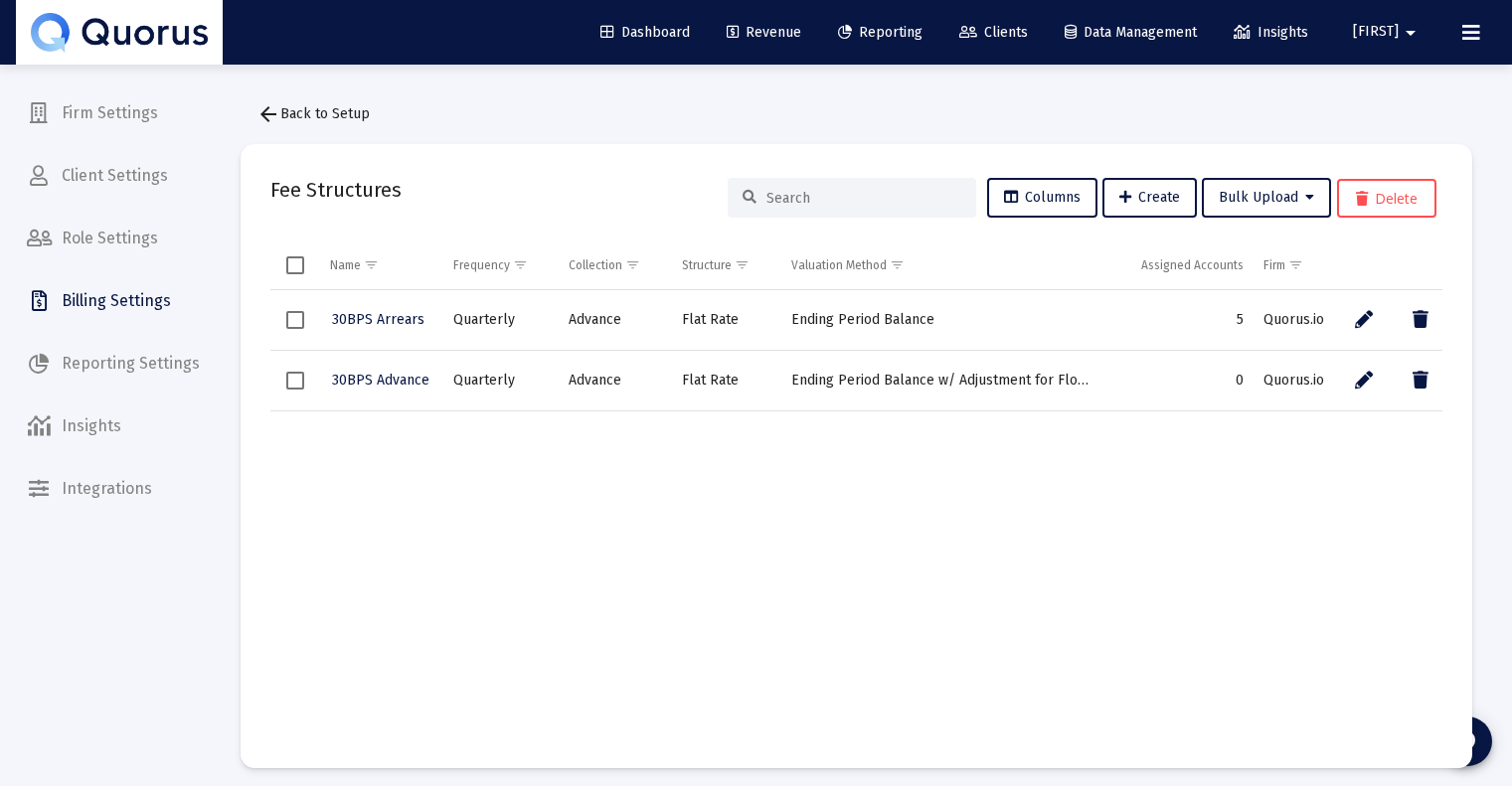 click 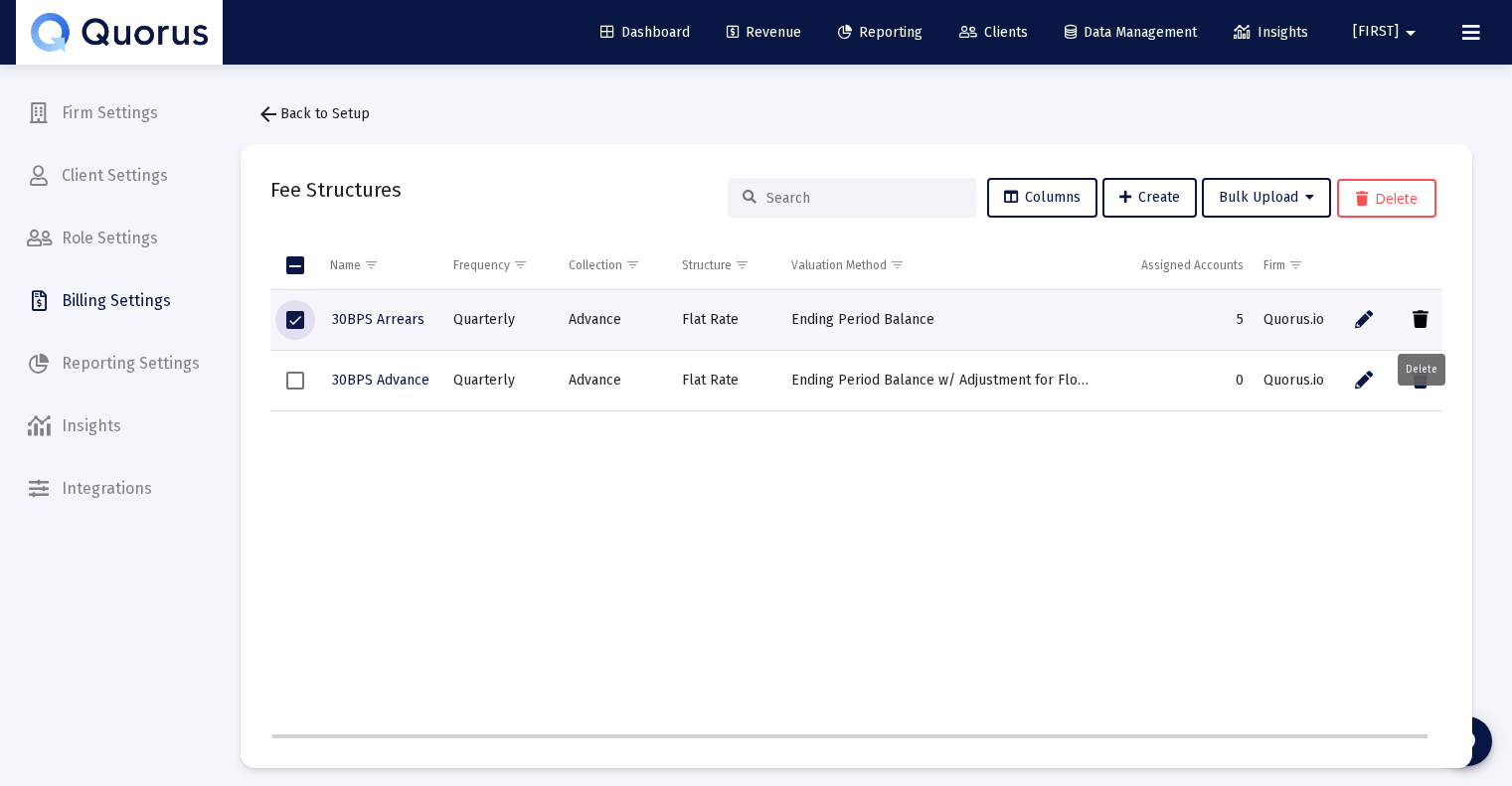 click 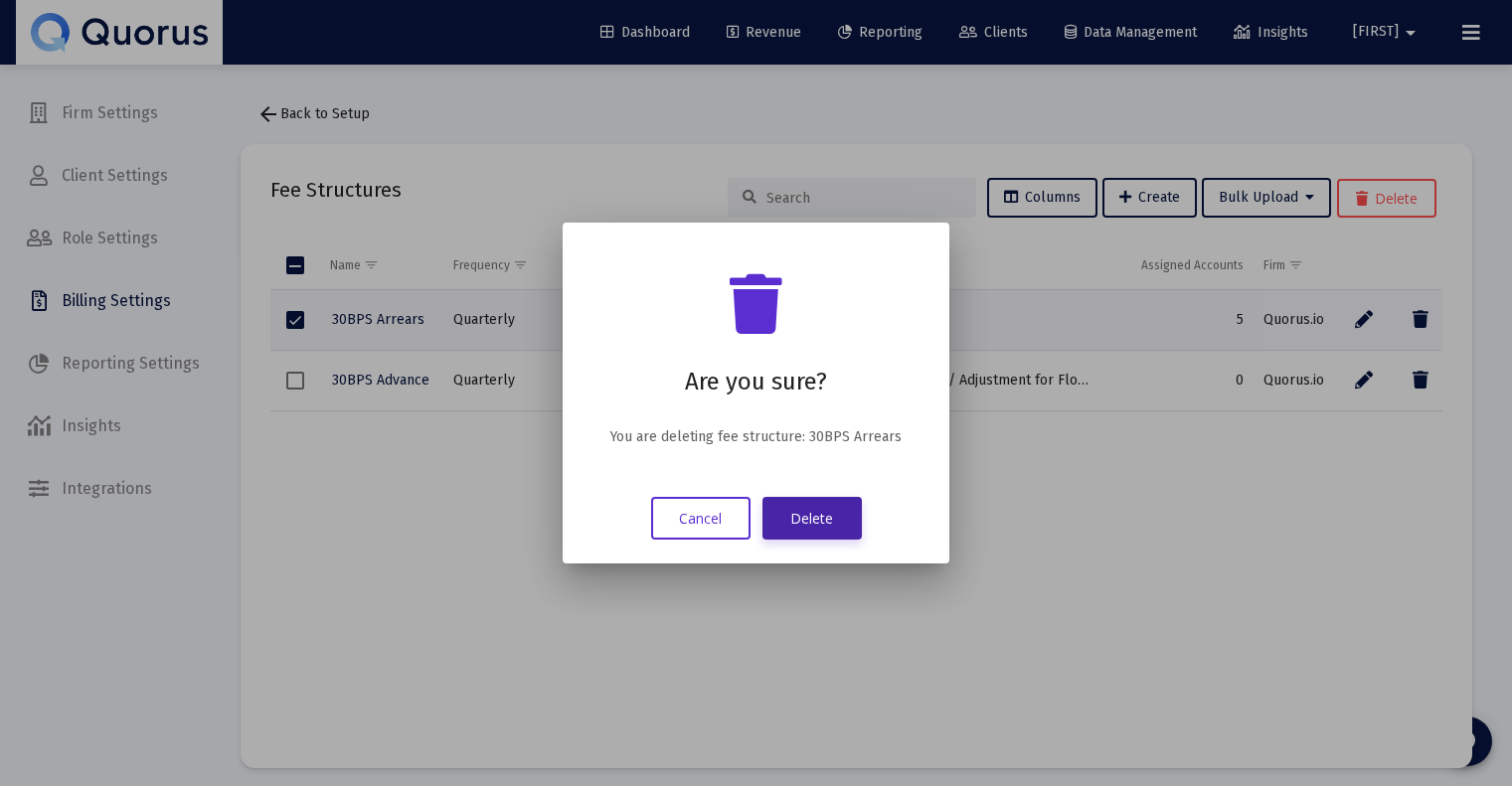 click on "Delete" at bounding box center (812, 518) 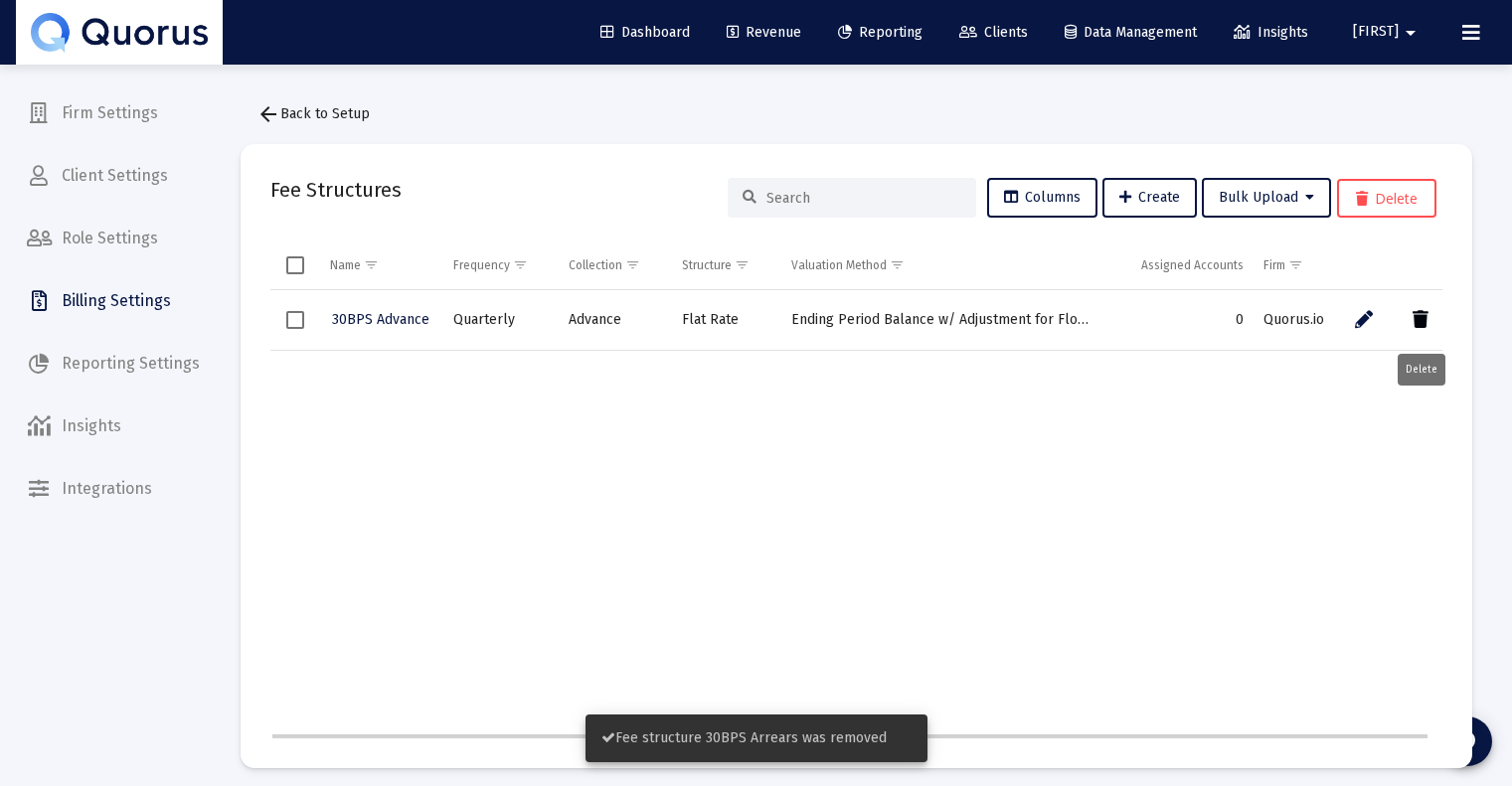 click 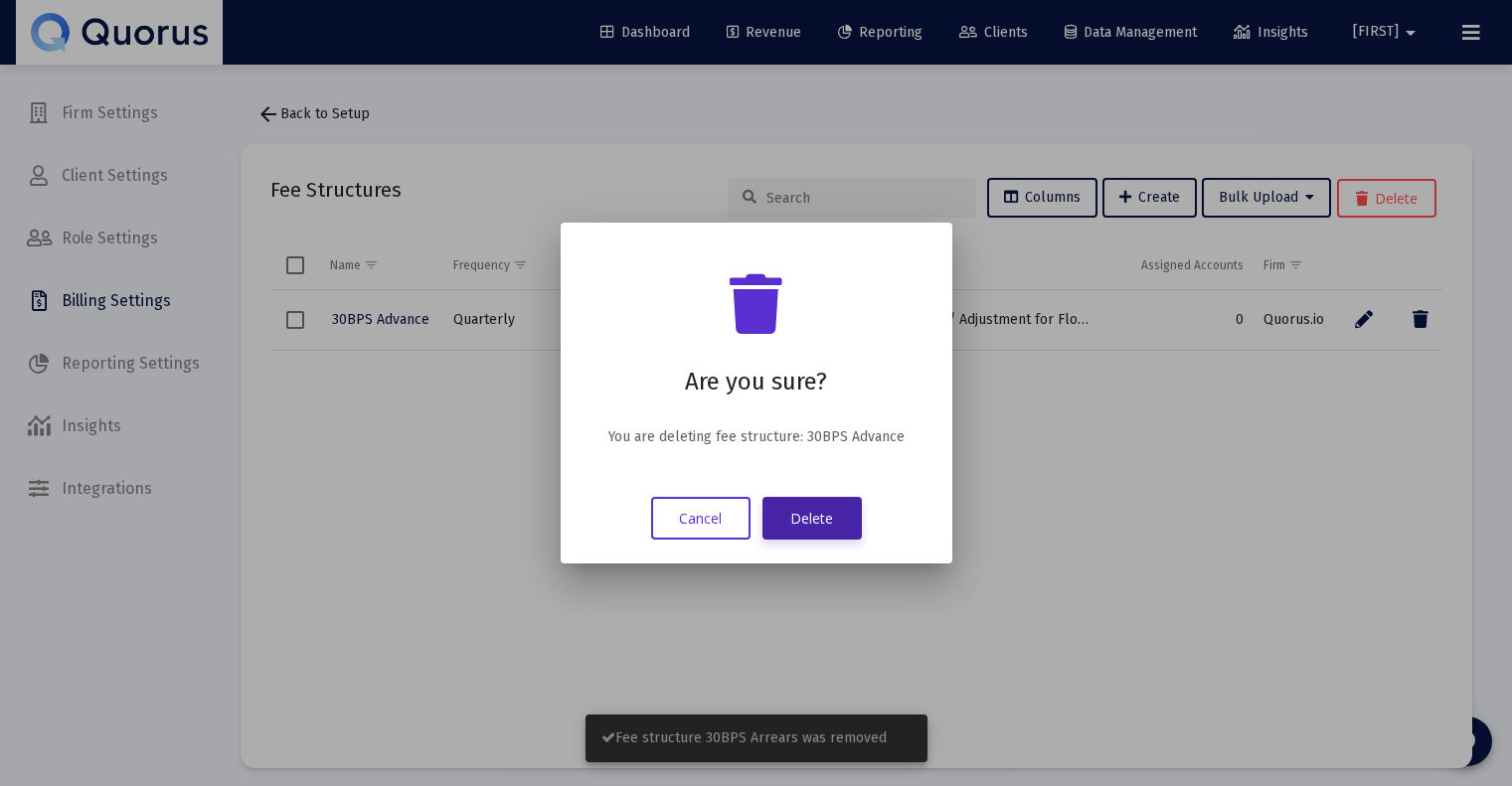 click on "Delete" at bounding box center (812, 518) 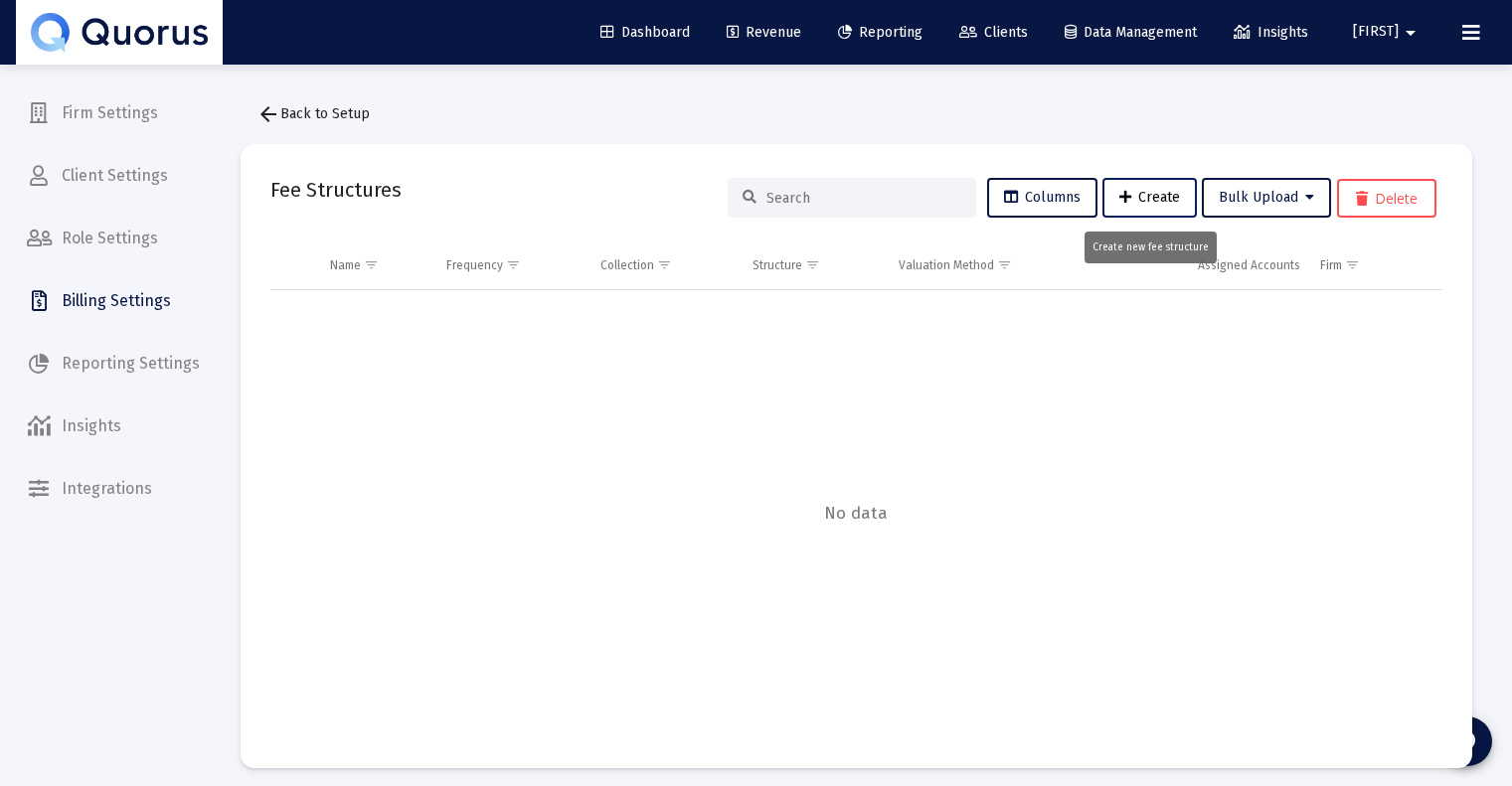 click on "Create" 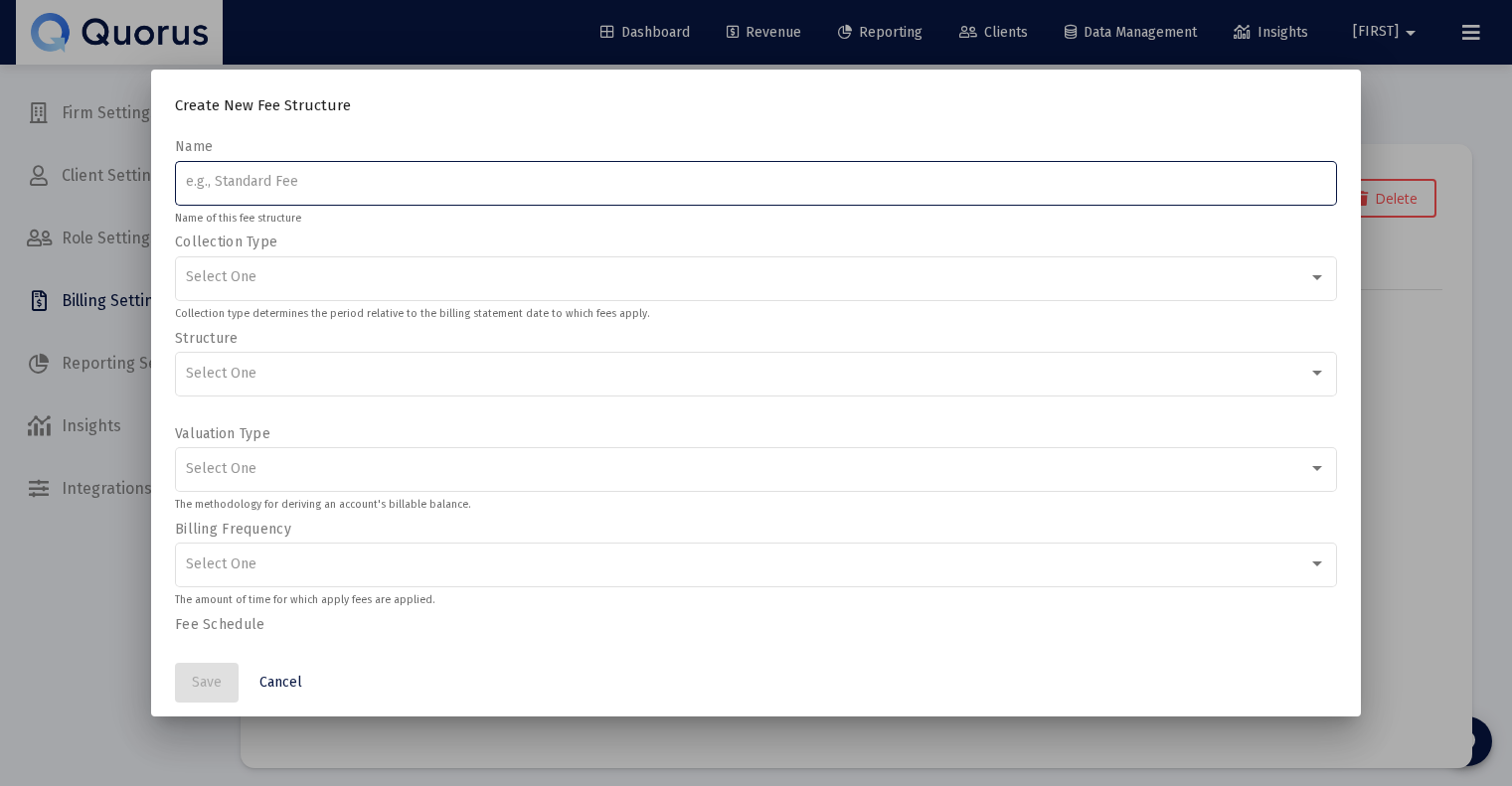 click at bounding box center [756, 182] 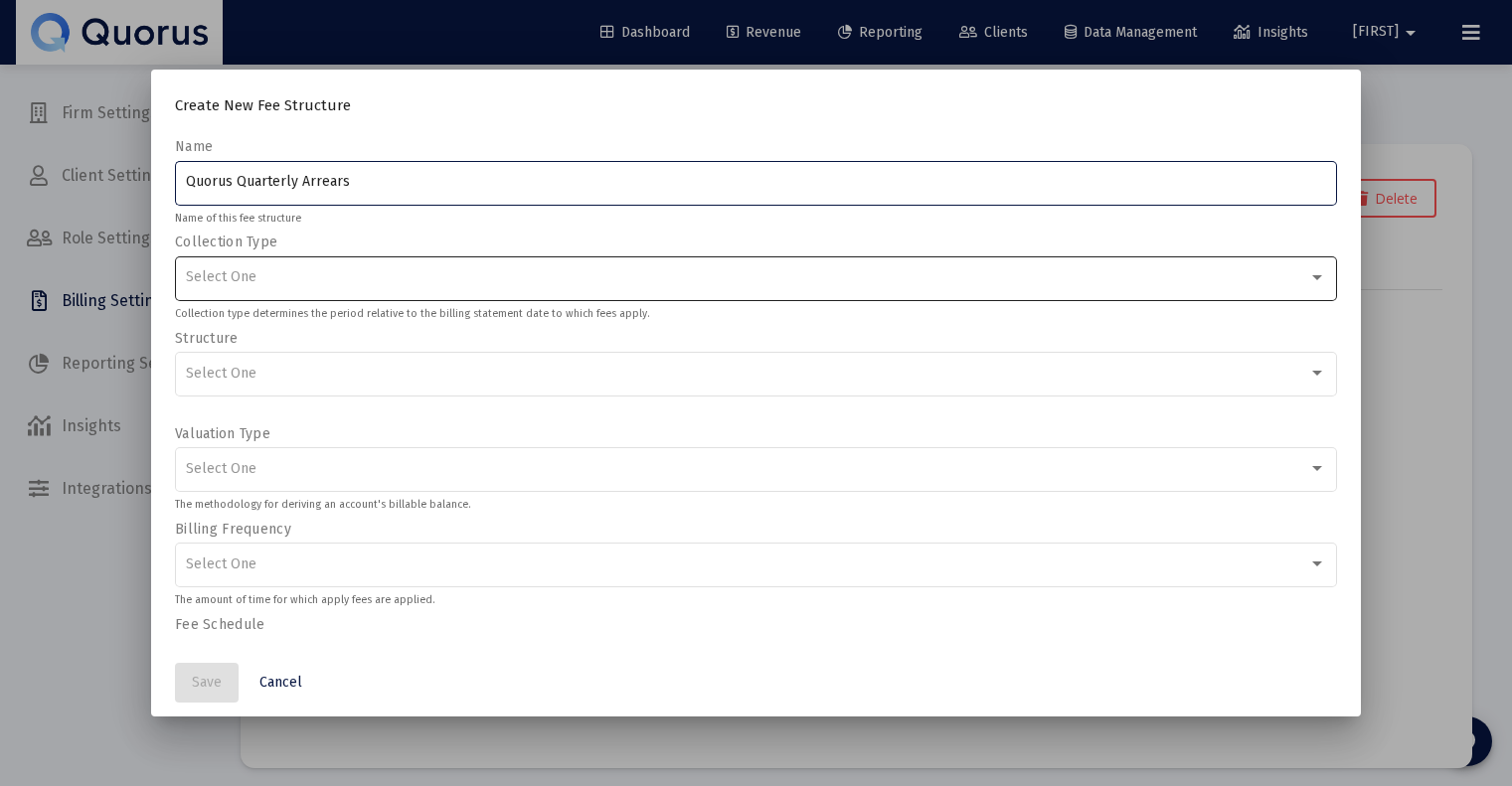 type on "Quorus Quarterly Arrears" 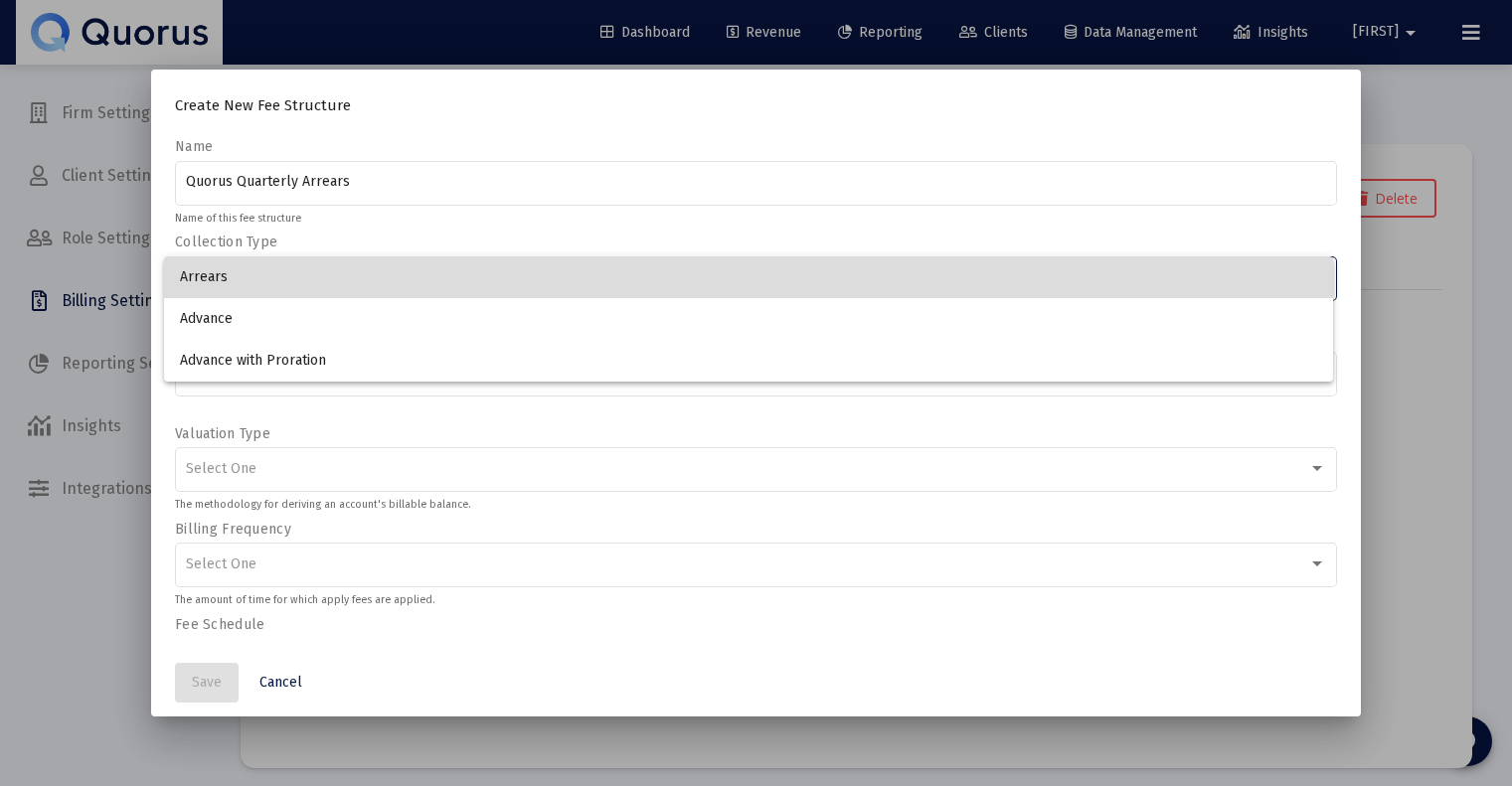 click on "Arrears" at bounding box center (749, 277) 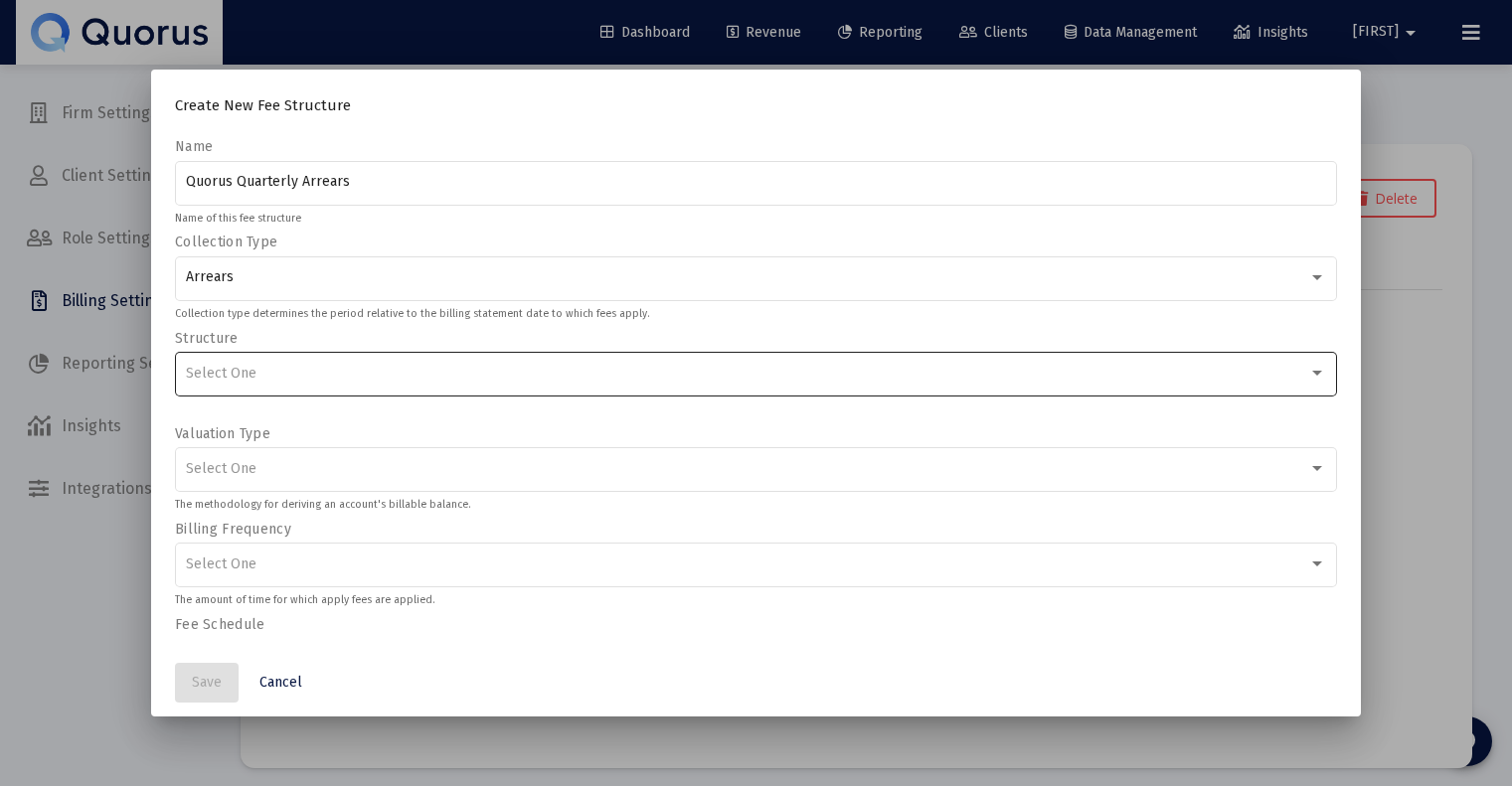 click on "Select One" at bounding box center [756, 373] 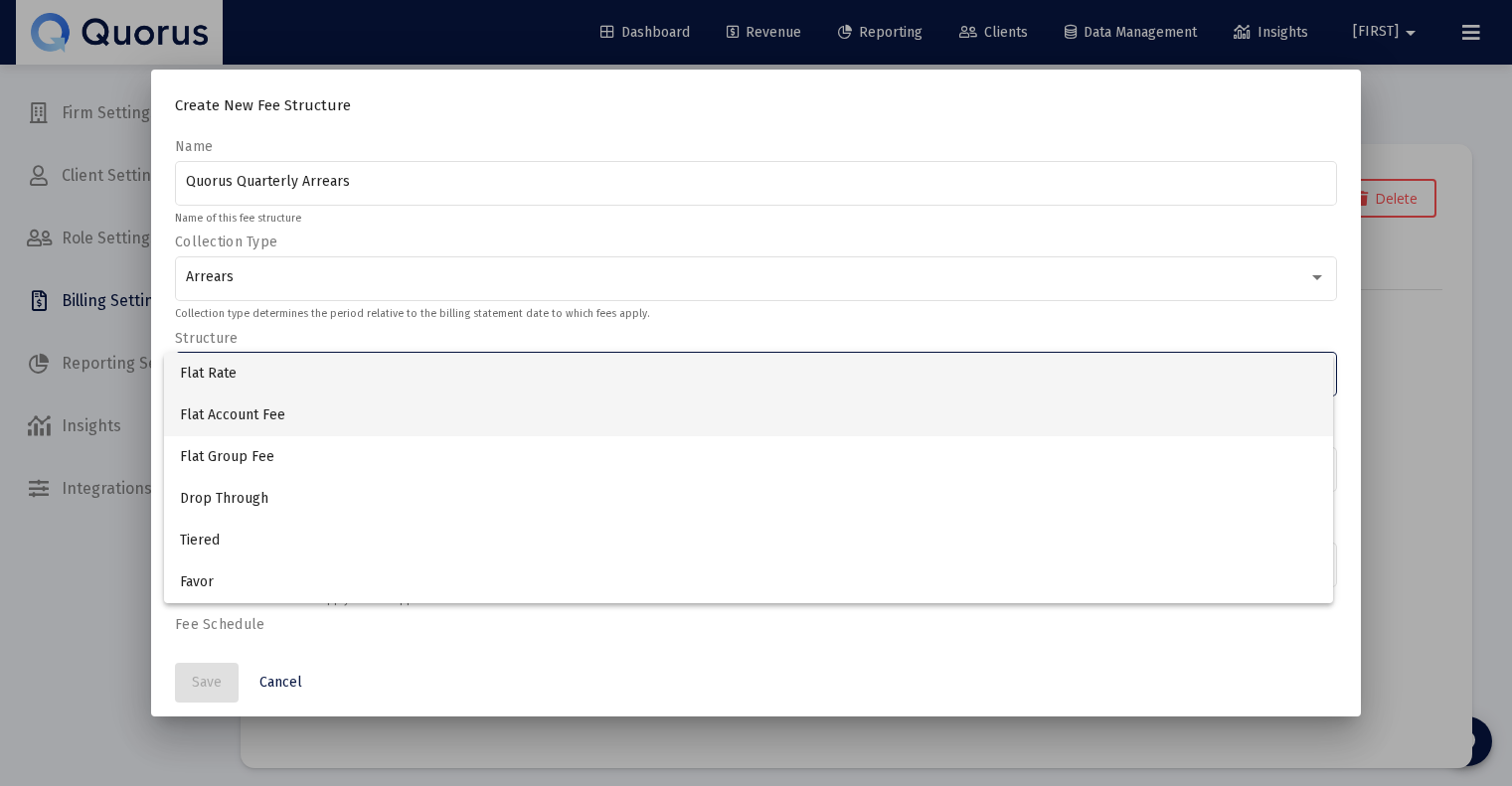 click on "Flat Account Fee" at bounding box center [749, 415] 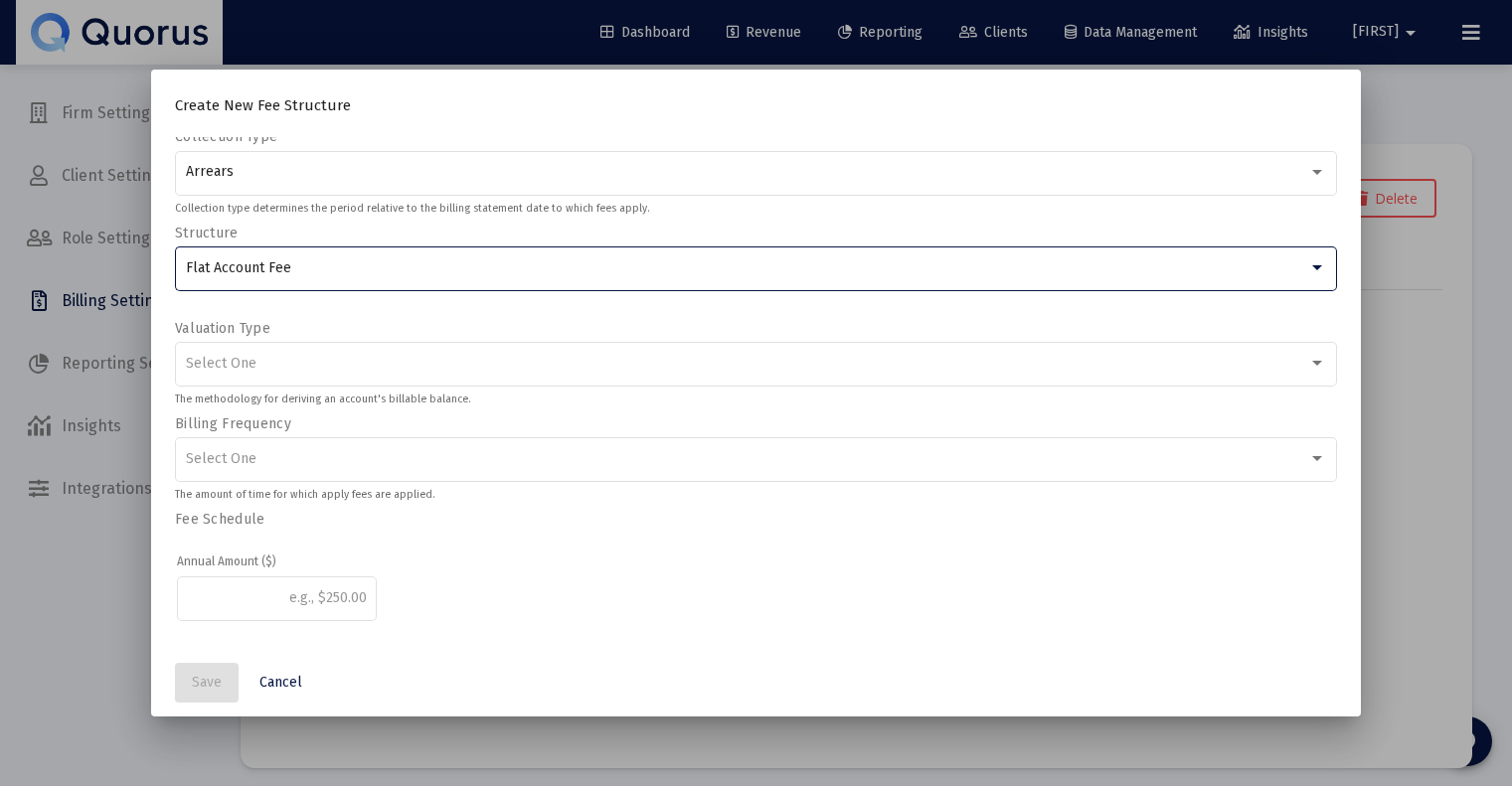 scroll, scrollTop: 107, scrollLeft: 0, axis: vertical 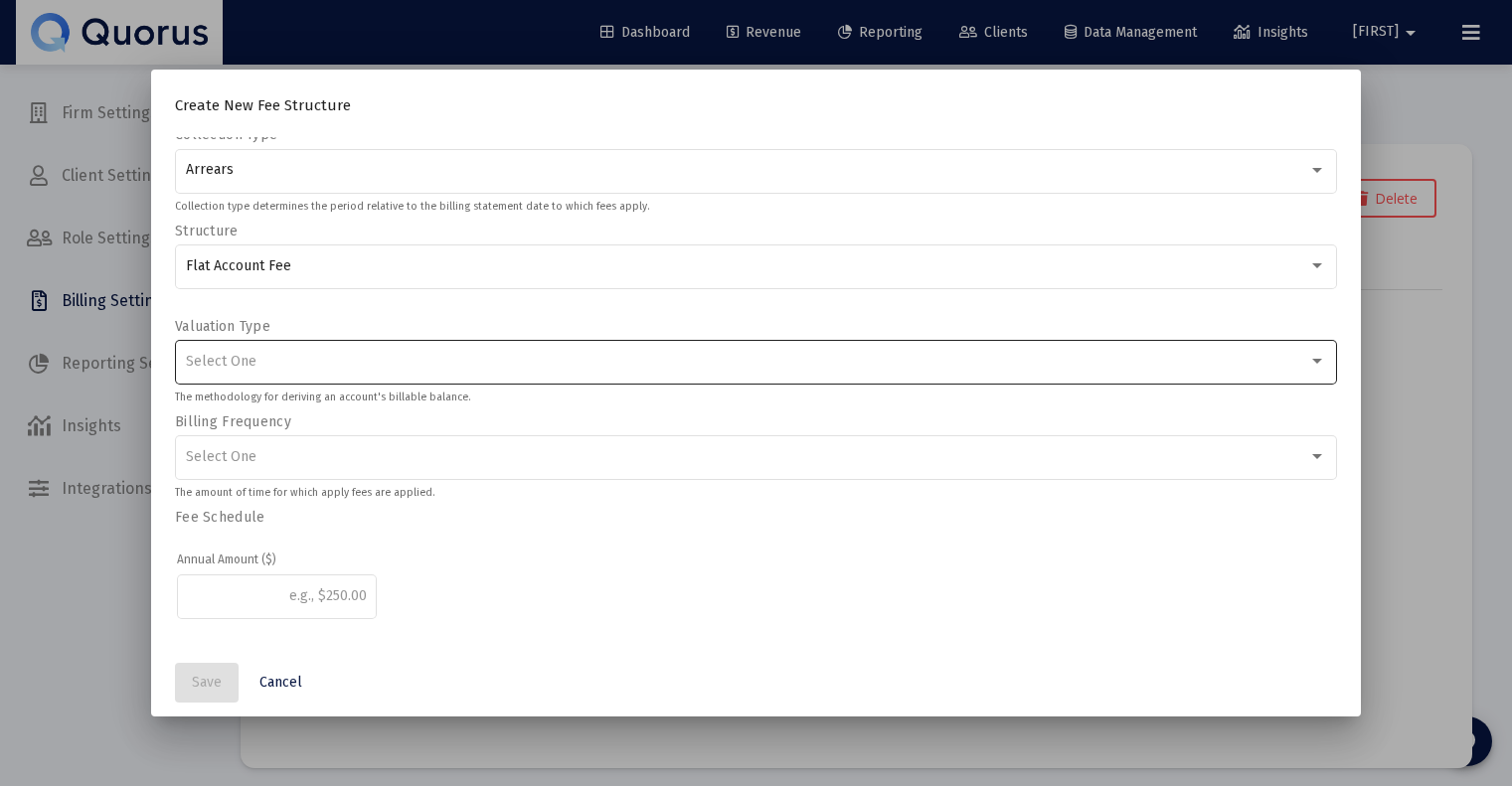 click on "Select One" at bounding box center [756, 361] 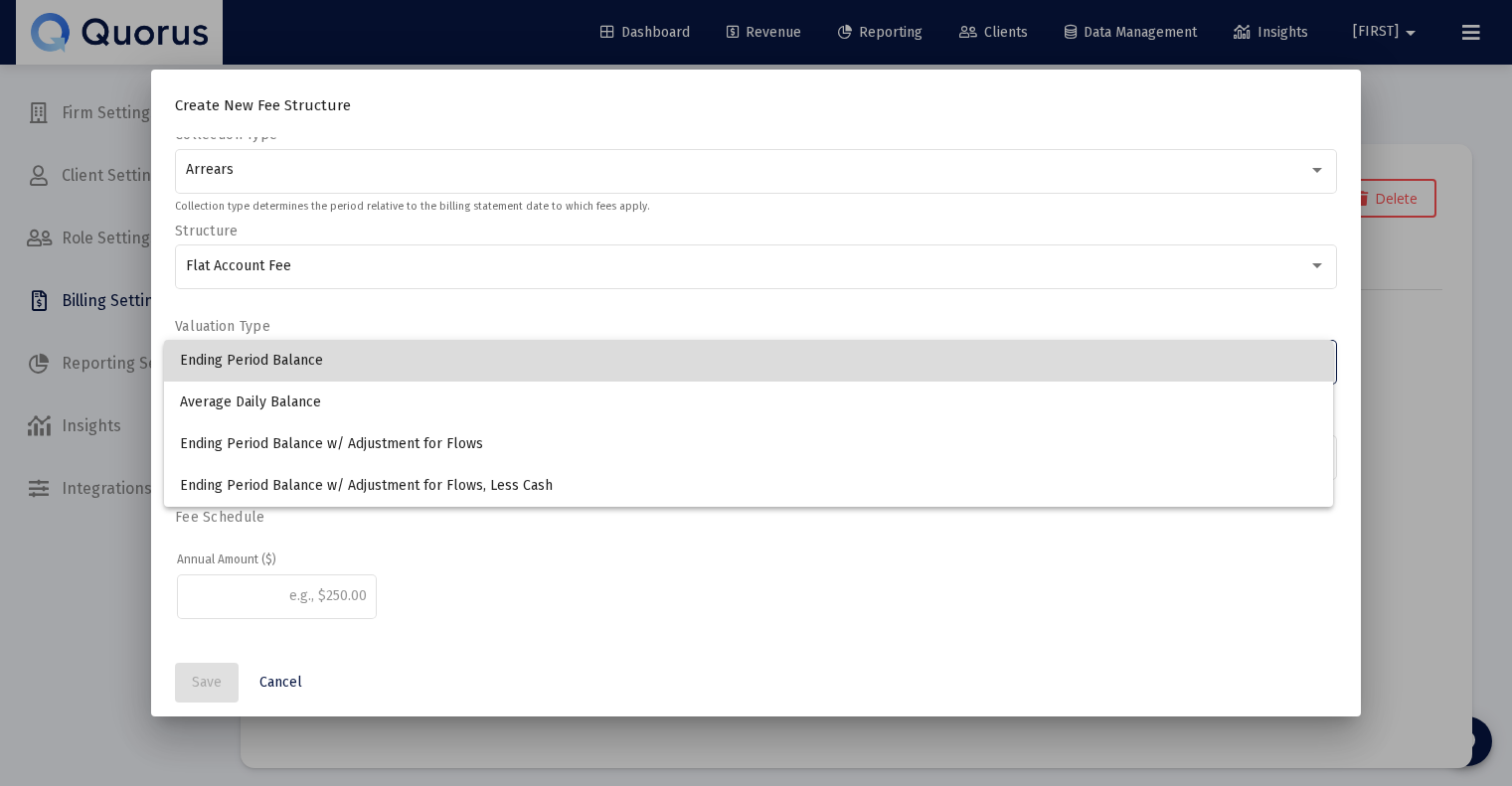 click on "Ending Period Balance" at bounding box center (749, 361) 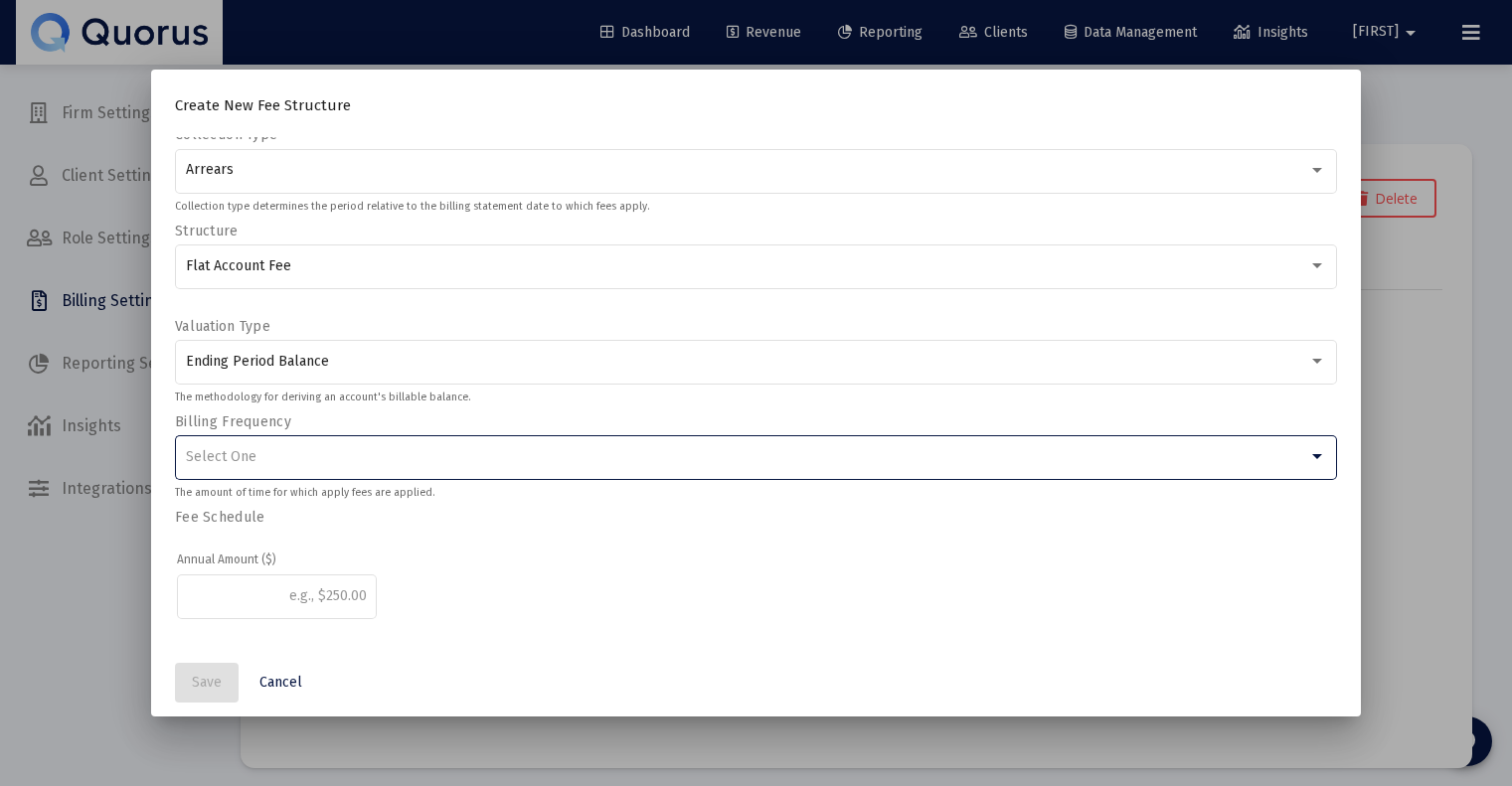 click on "Select One" at bounding box center (748, 457) 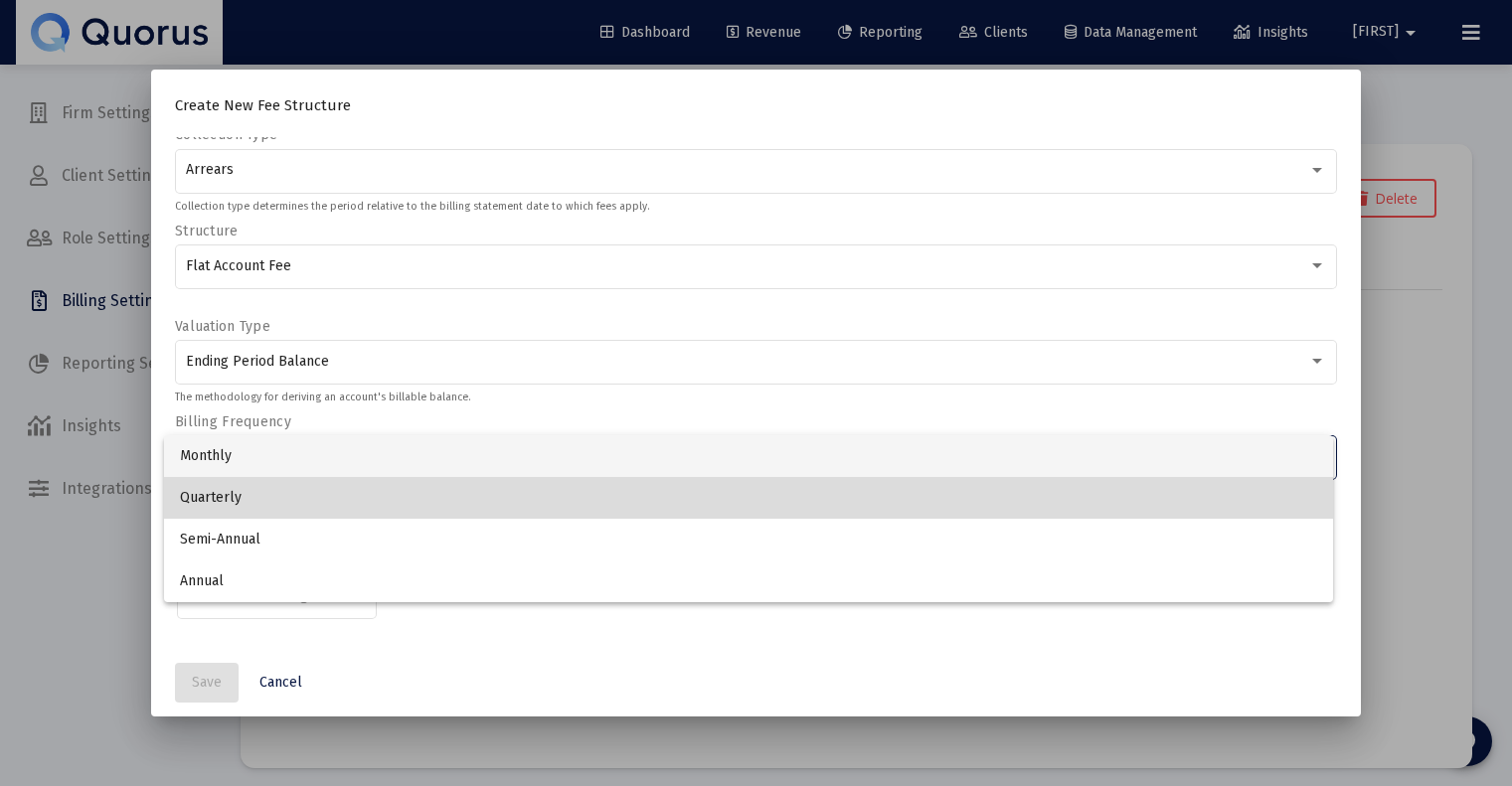click on "Quarterly" at bounding box center [749, 498] 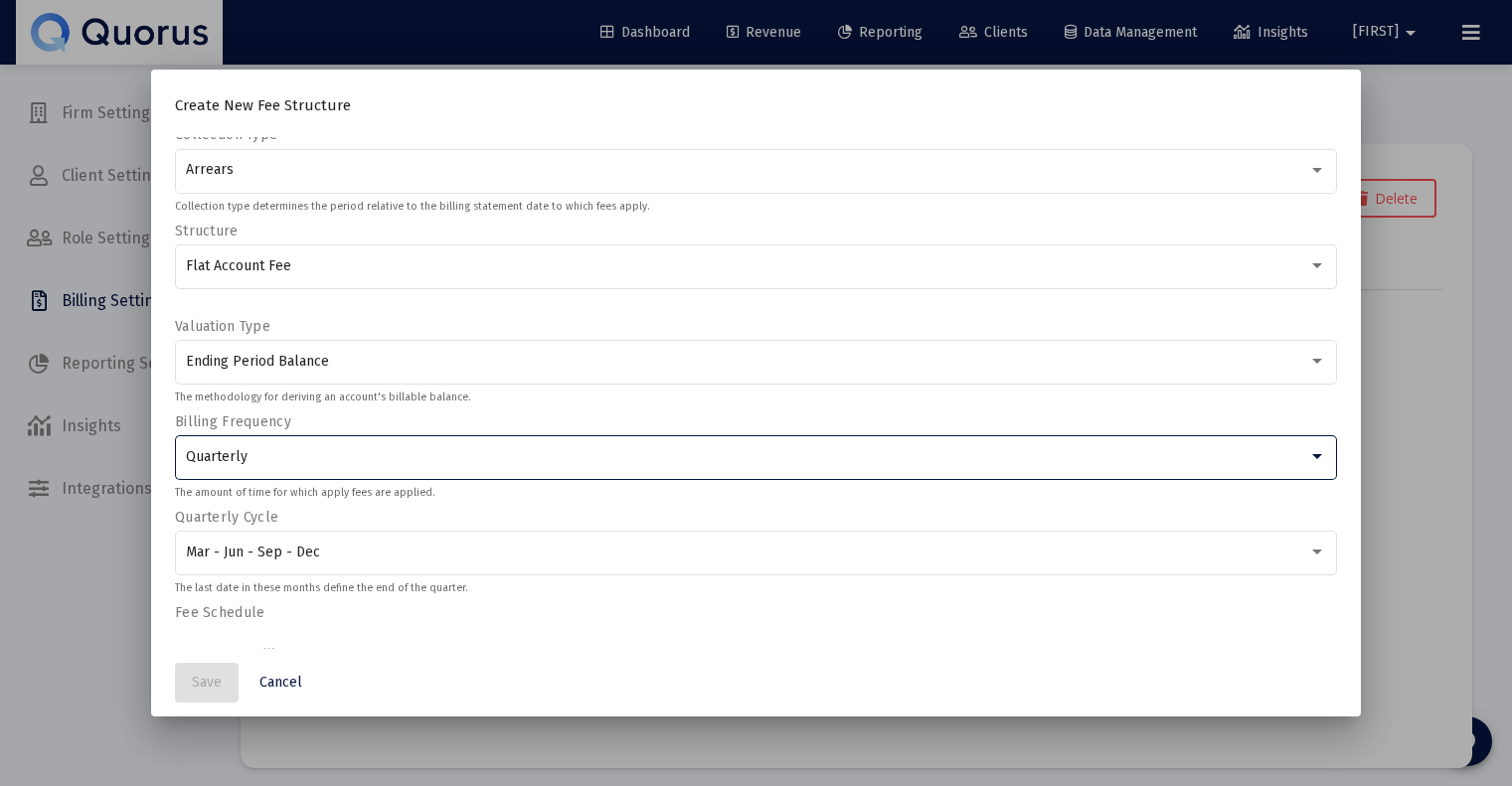scroll, scrollTop: 203, scrollLeft: 0, axis: vertical 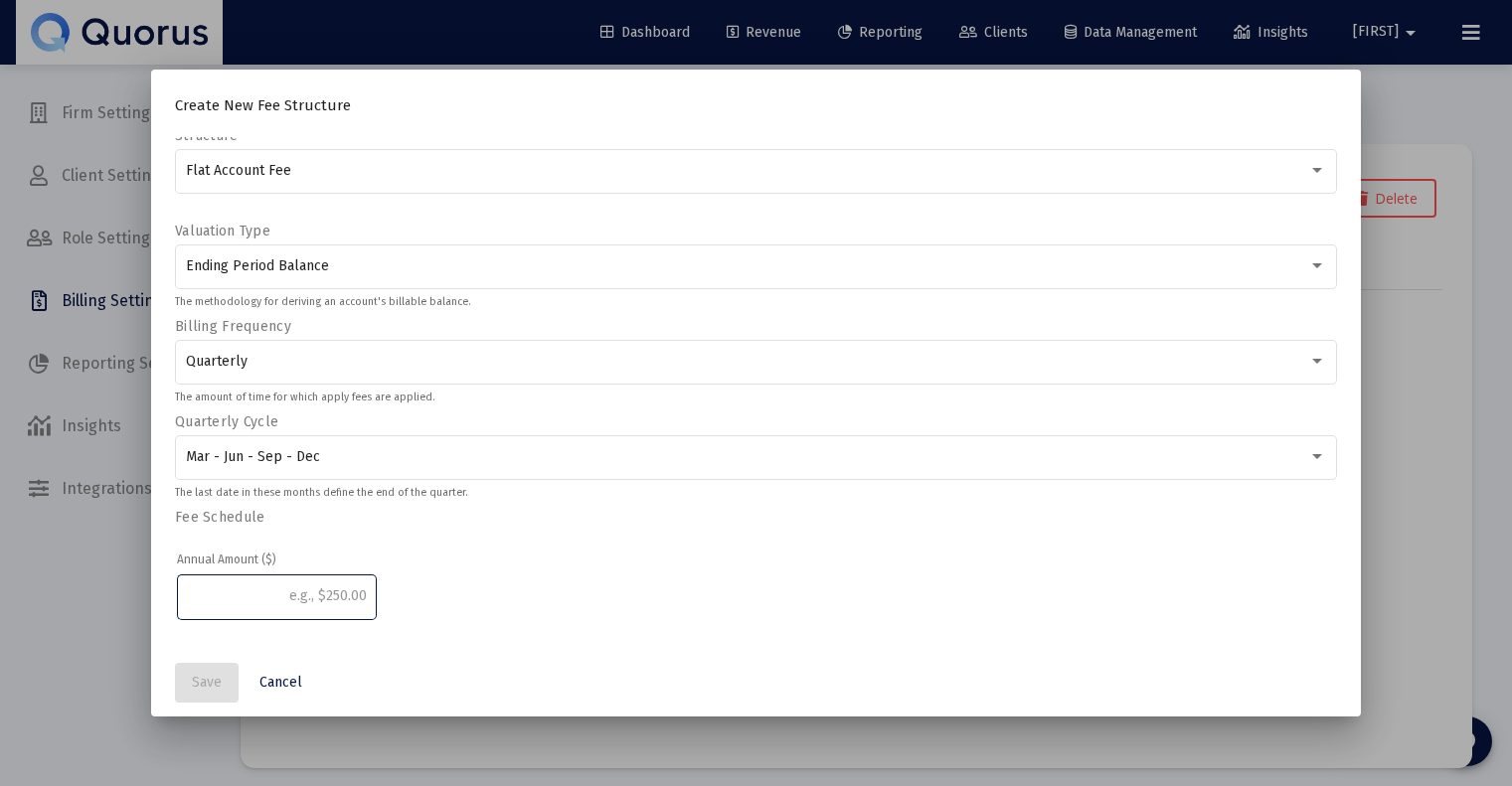 click at bounding box center (277, 596) 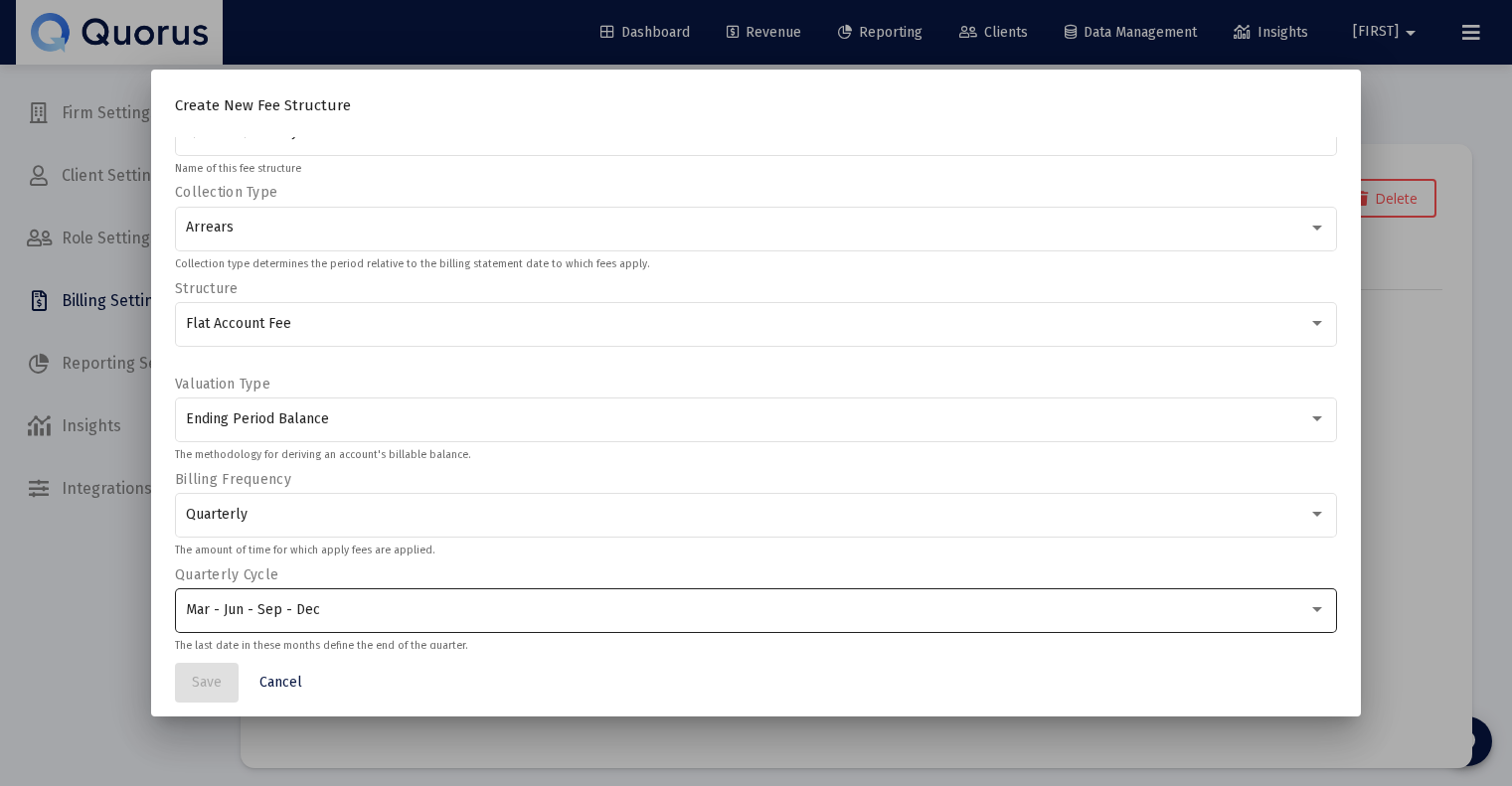 scroll, scrollTop: 49, scrollLeft: 0, axis: vertical 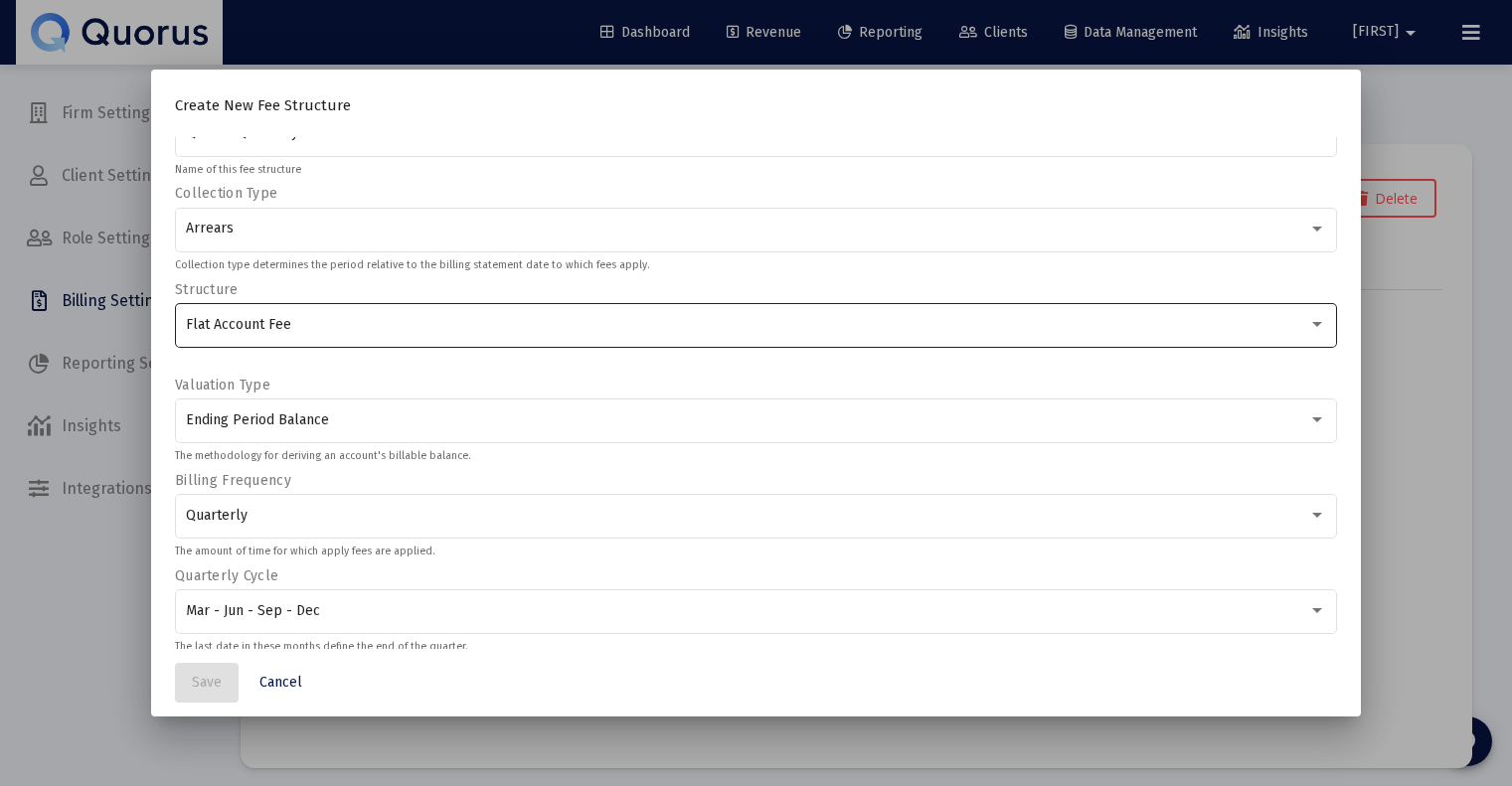 click on "Flat Account Fee" at bounding box center [748, 325] 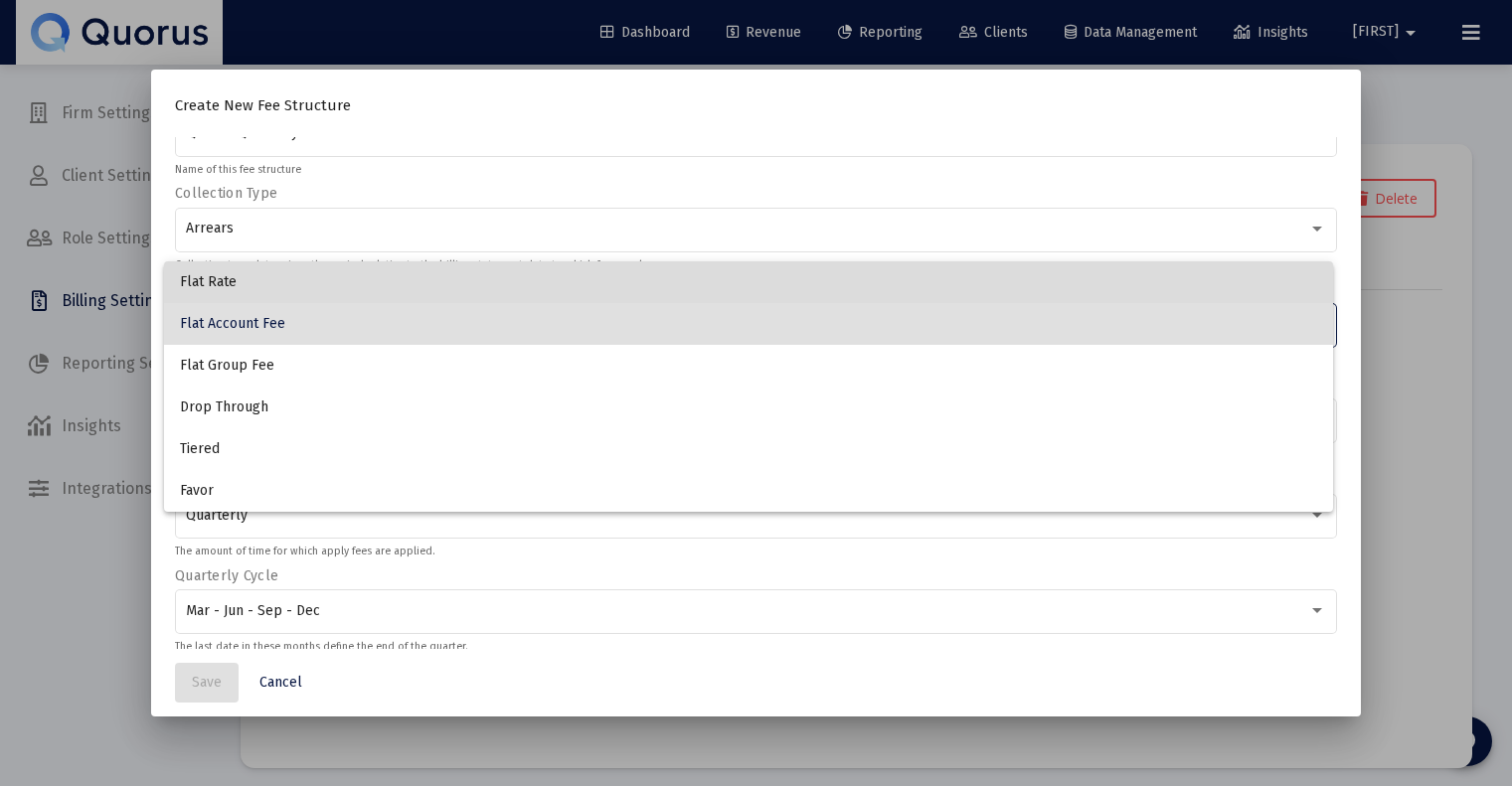 click on "Flat Rate" at bounding box center (749, 282) 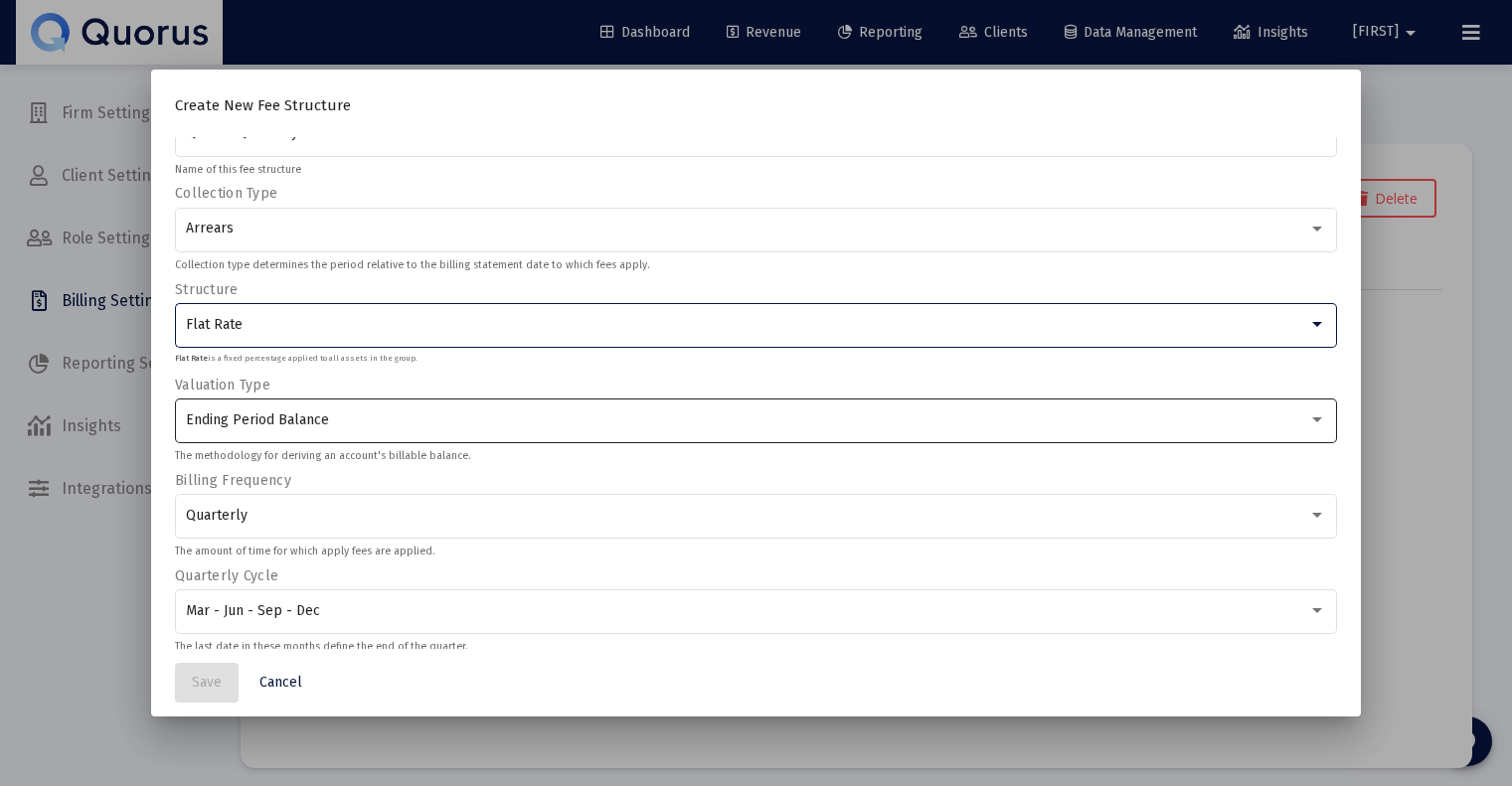 scroll, scrollTop: 203, scrollLeft: 0, axis: vertical 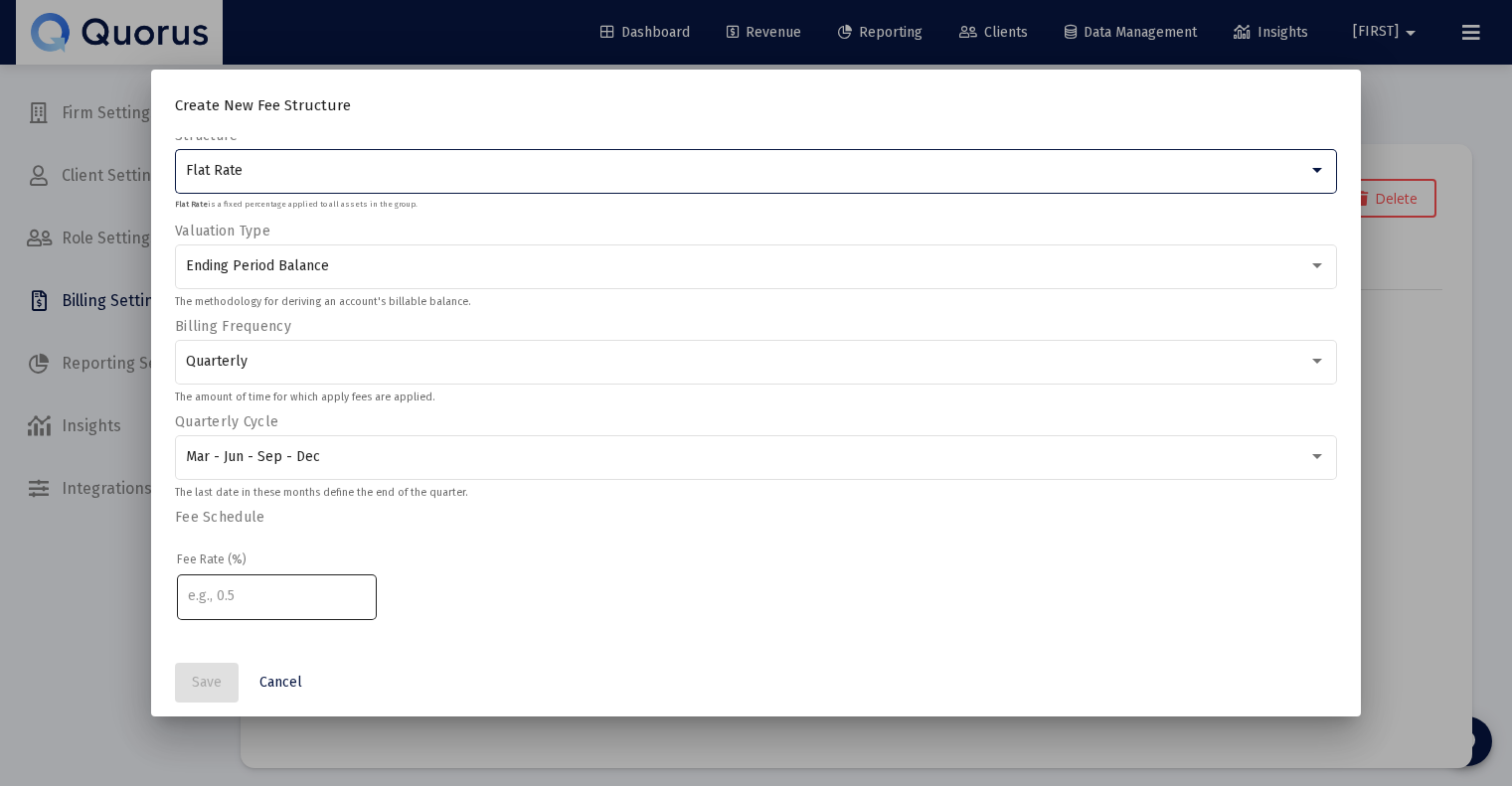 click at bounding box center [277, 596] 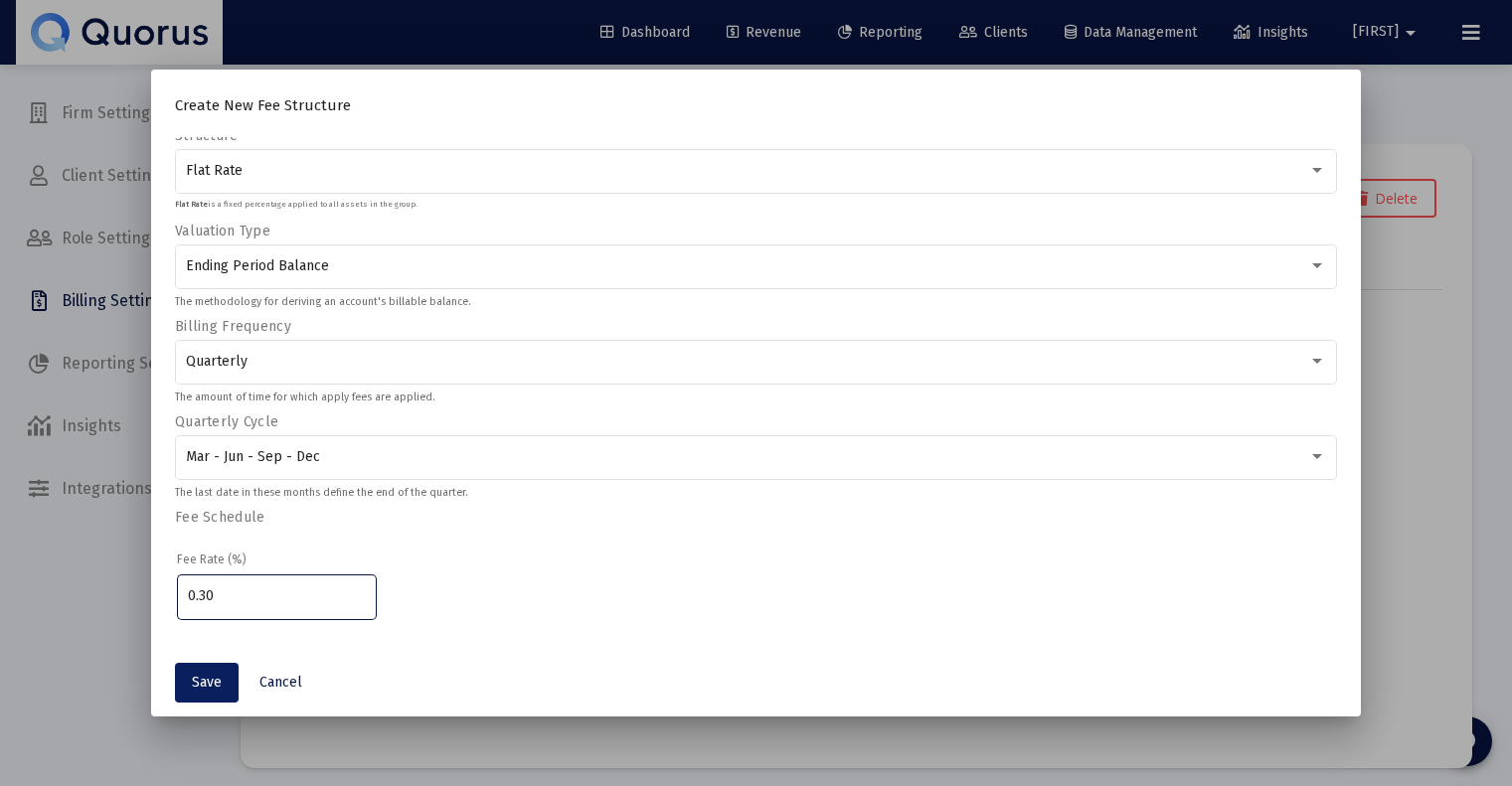 type on "0.30" 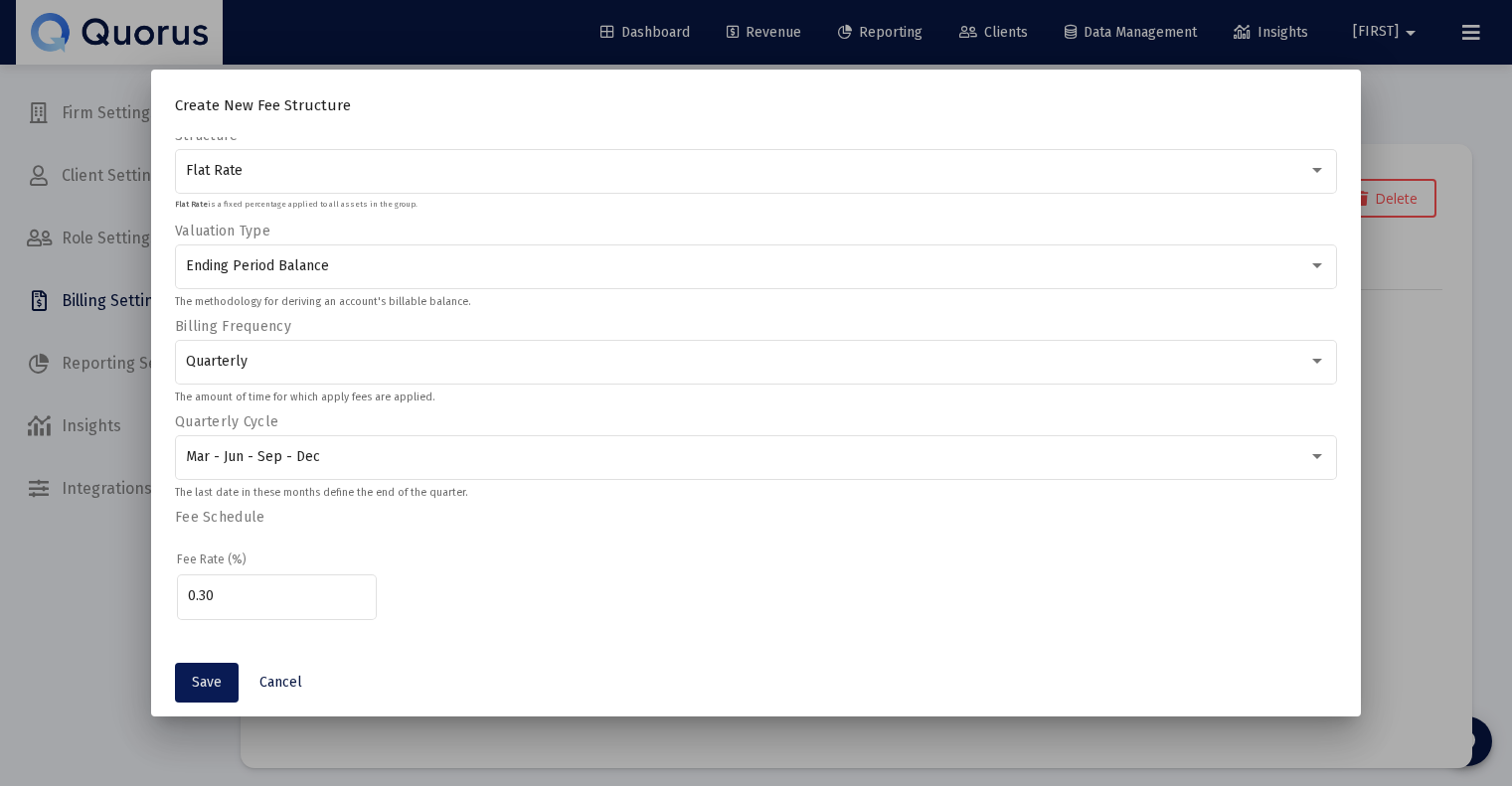 click on "Save" 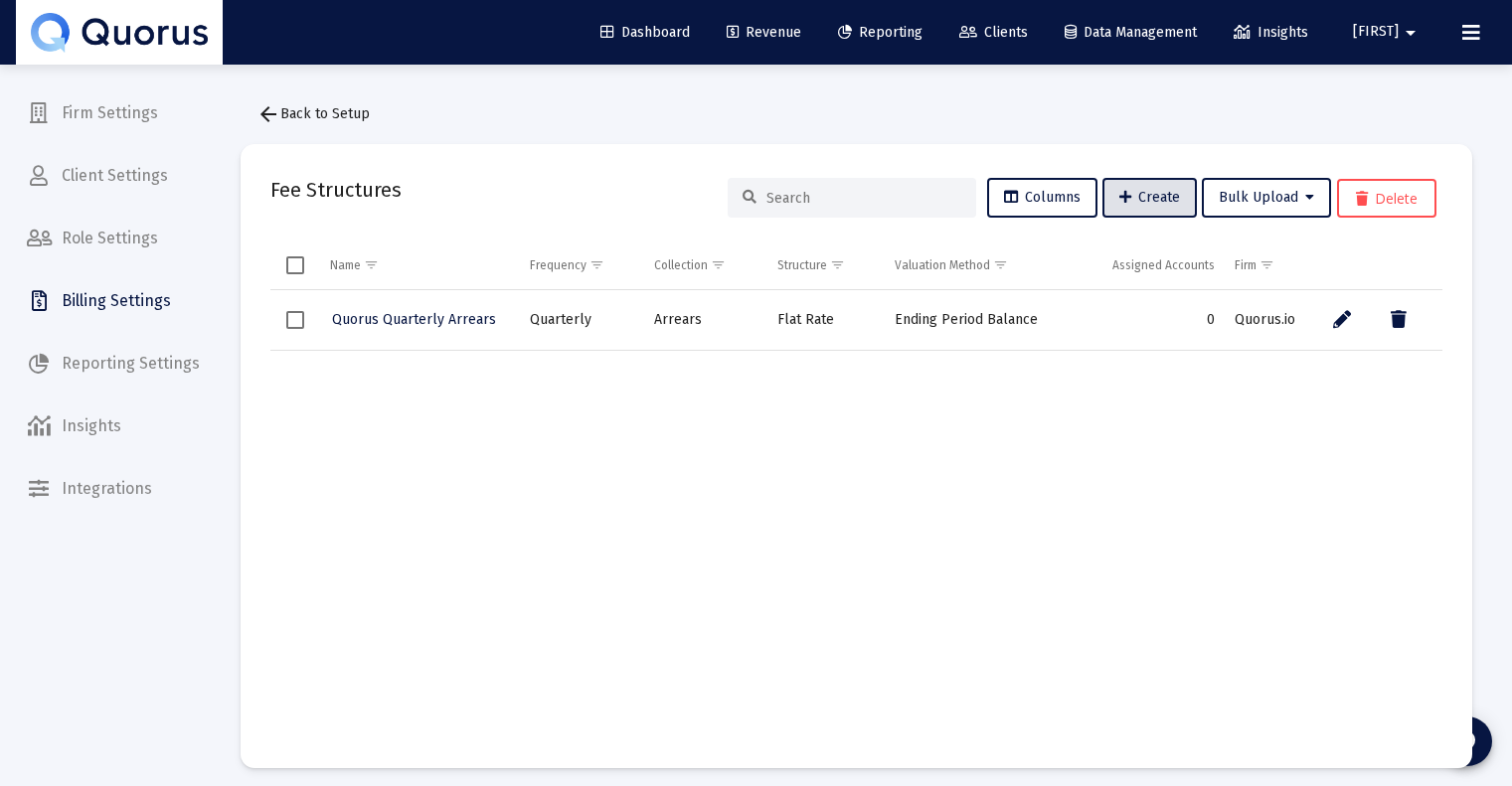 click on "Billing Settings" 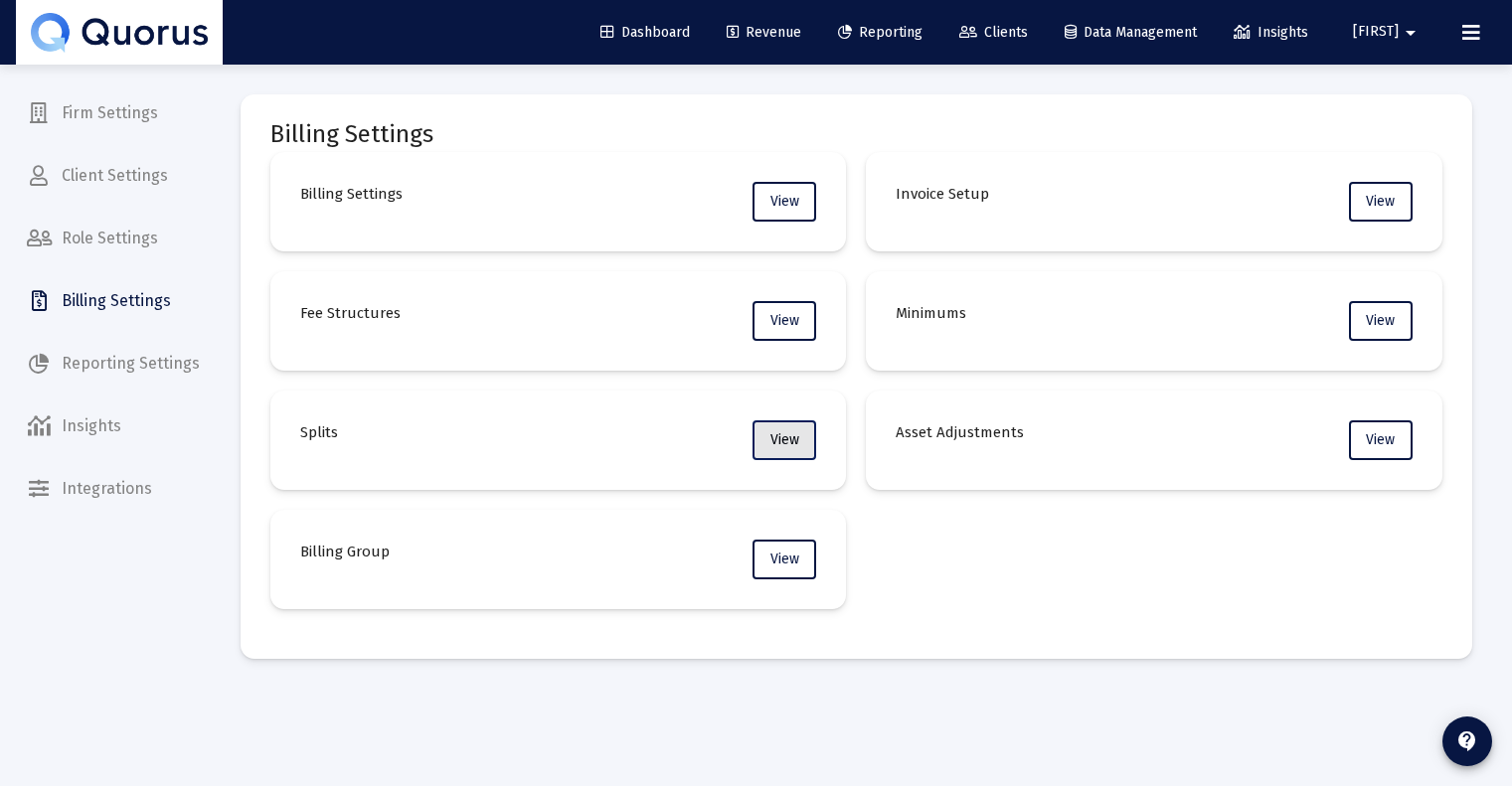 click on "View" 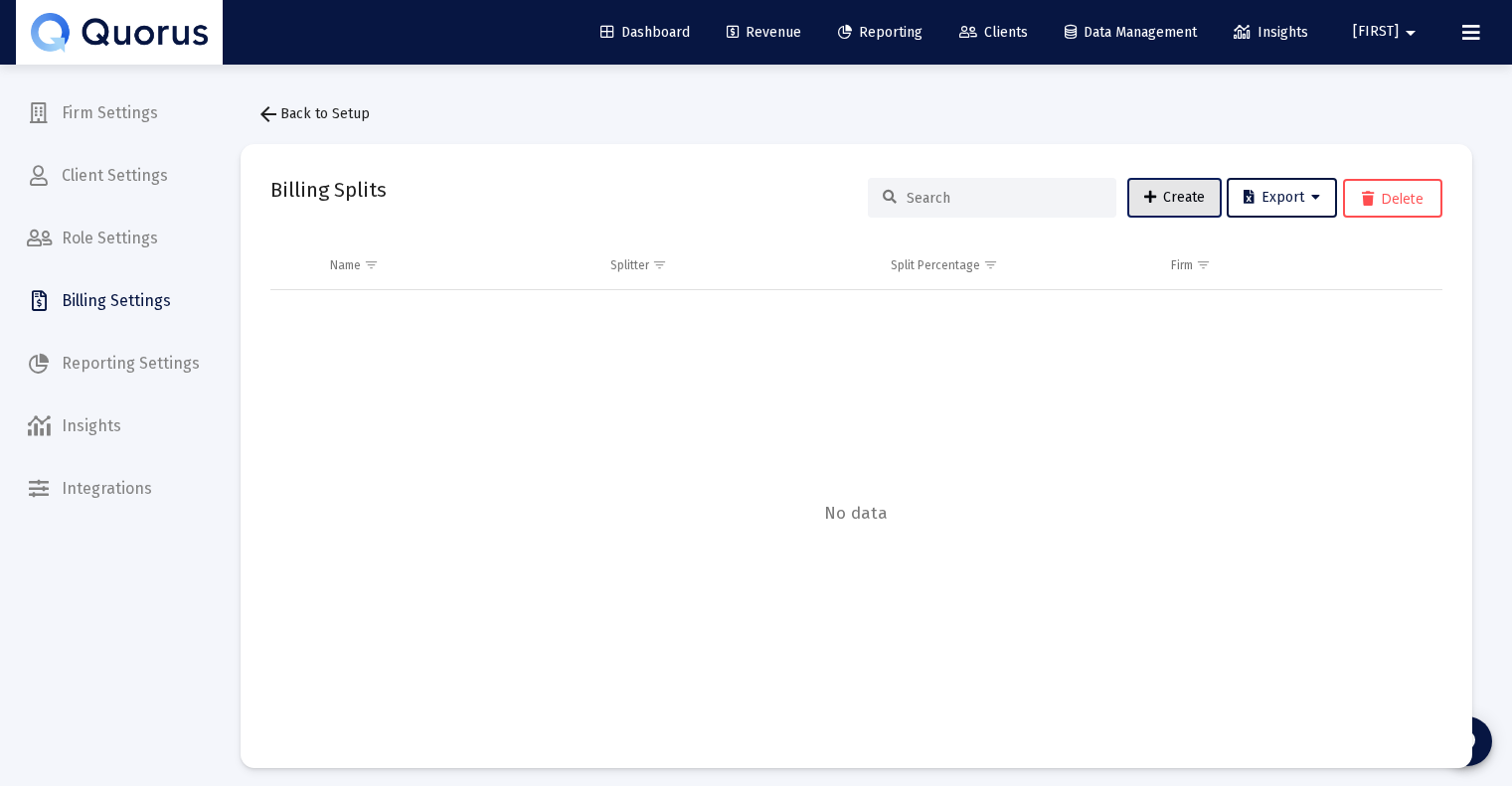 click on "Create" 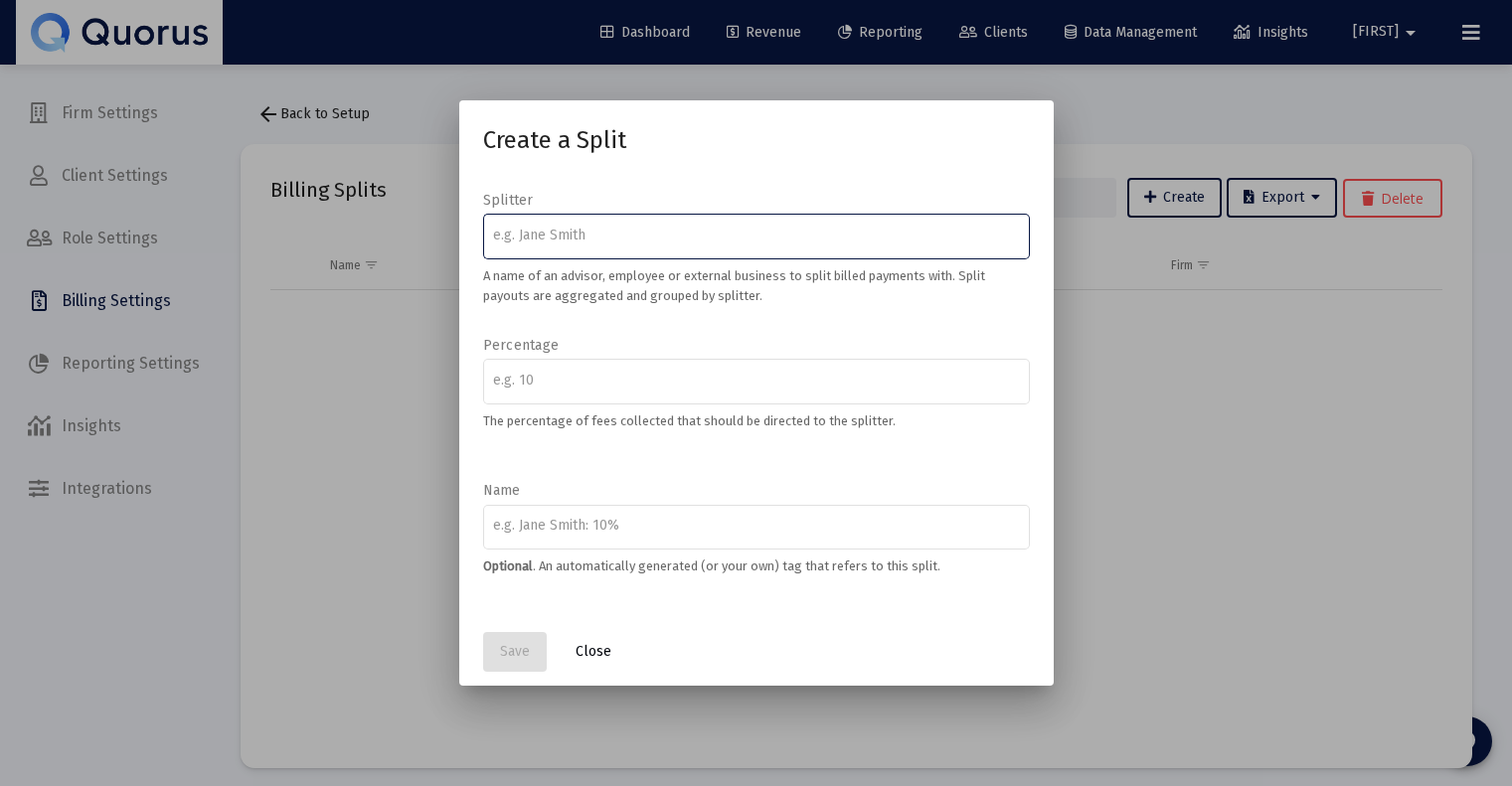 click on "Close" at bounding box center [593, 651] 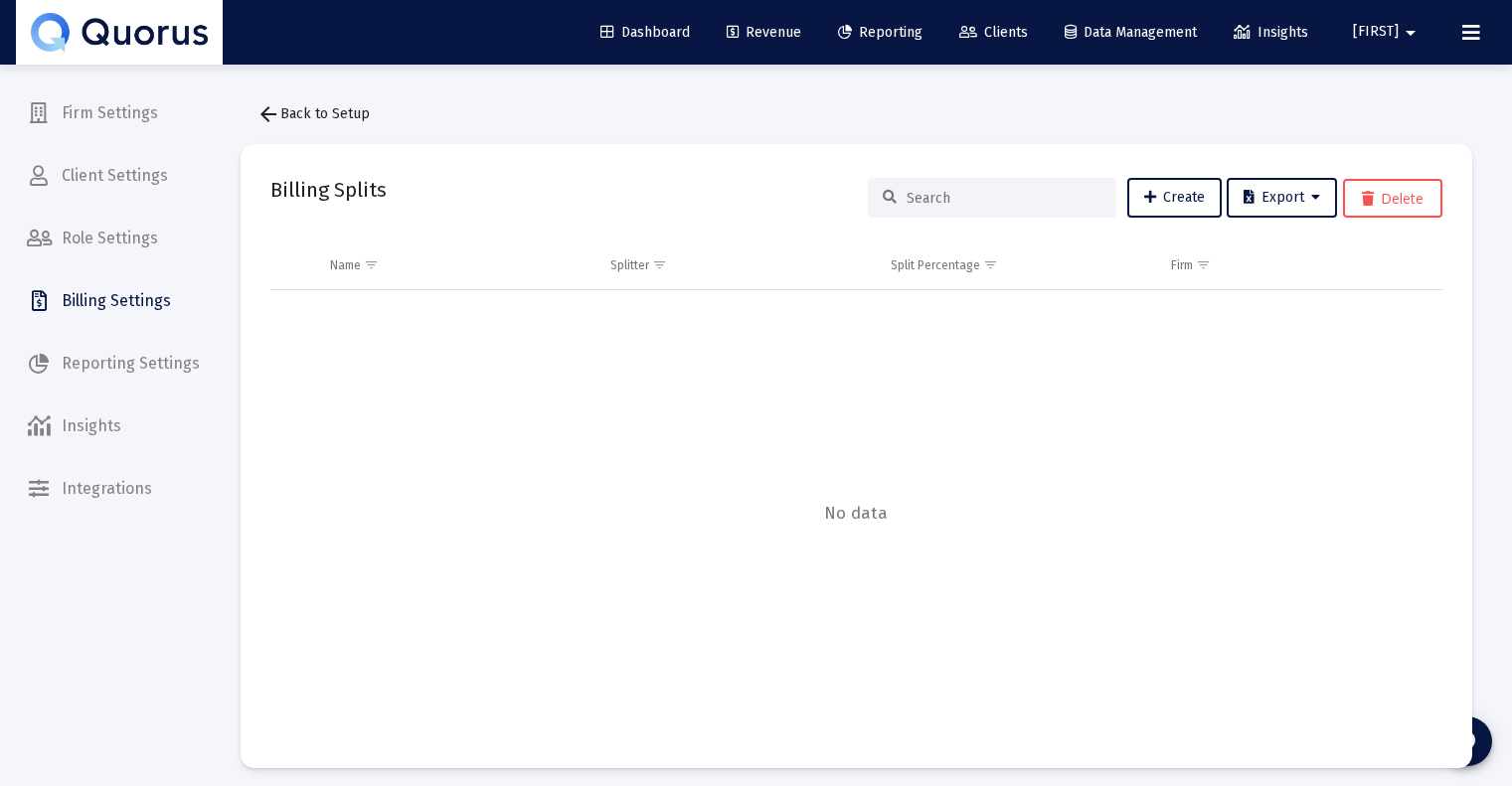 click on "Billing Settings" 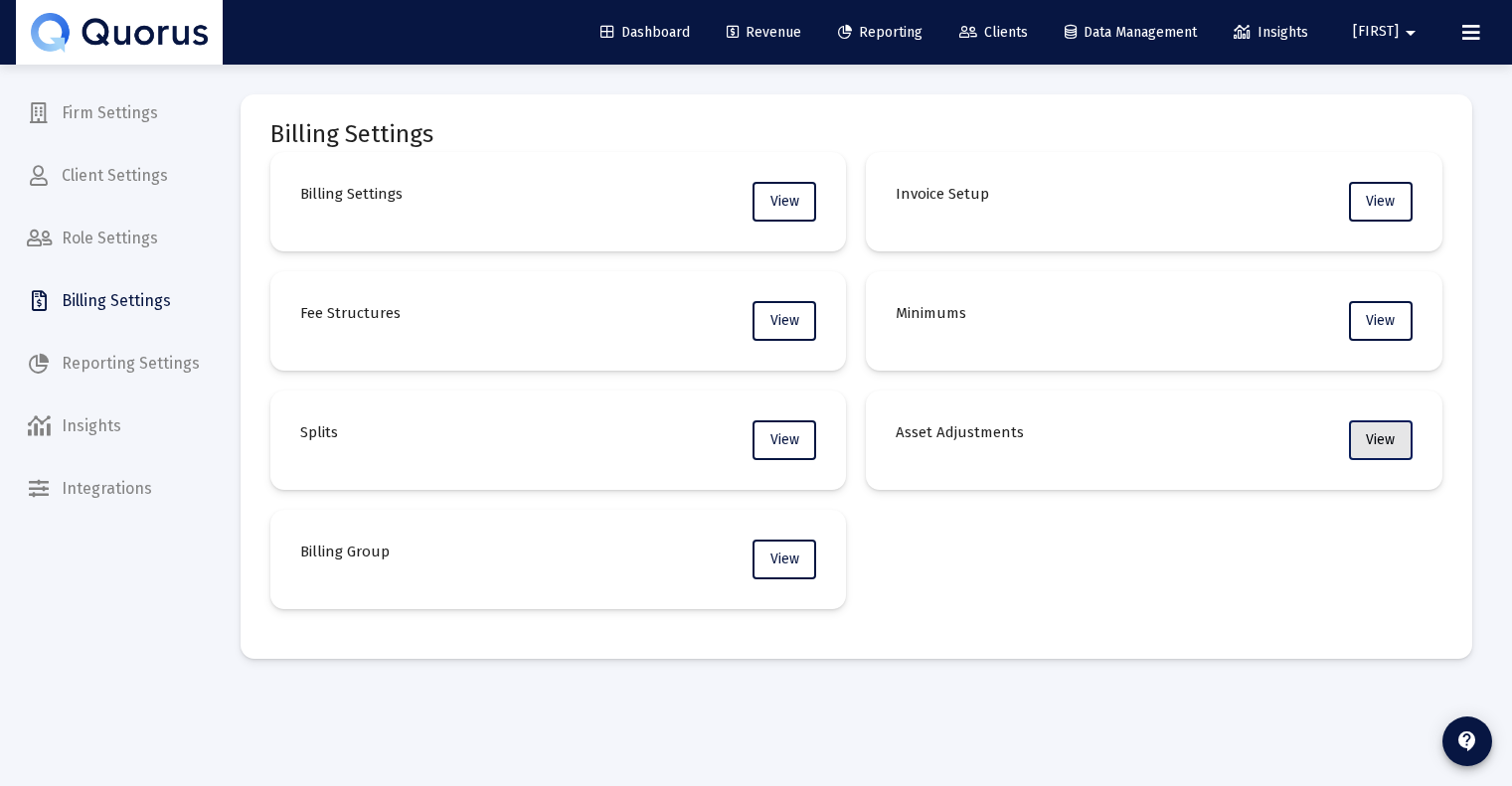 click on "View" 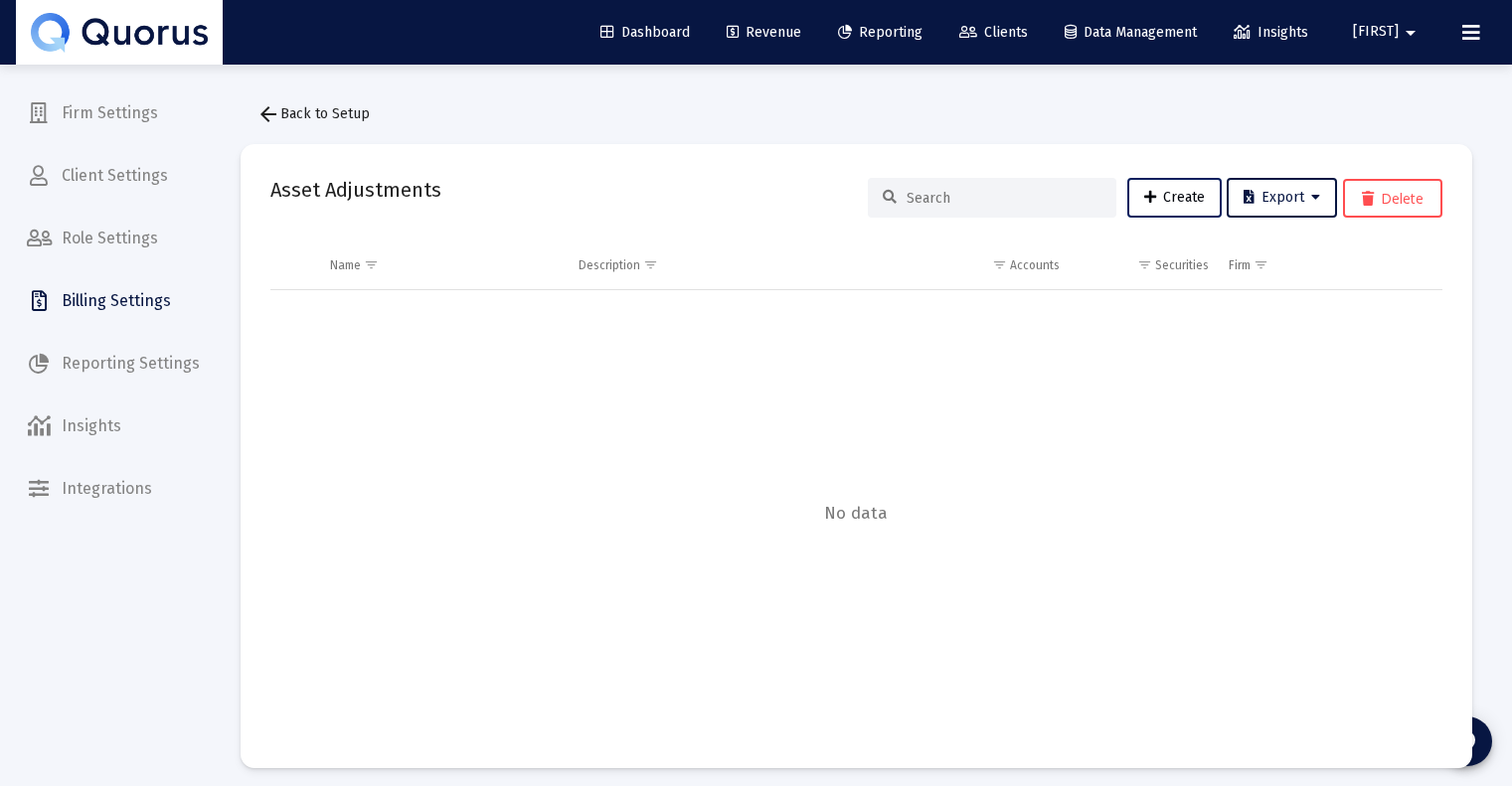 click on "Create" 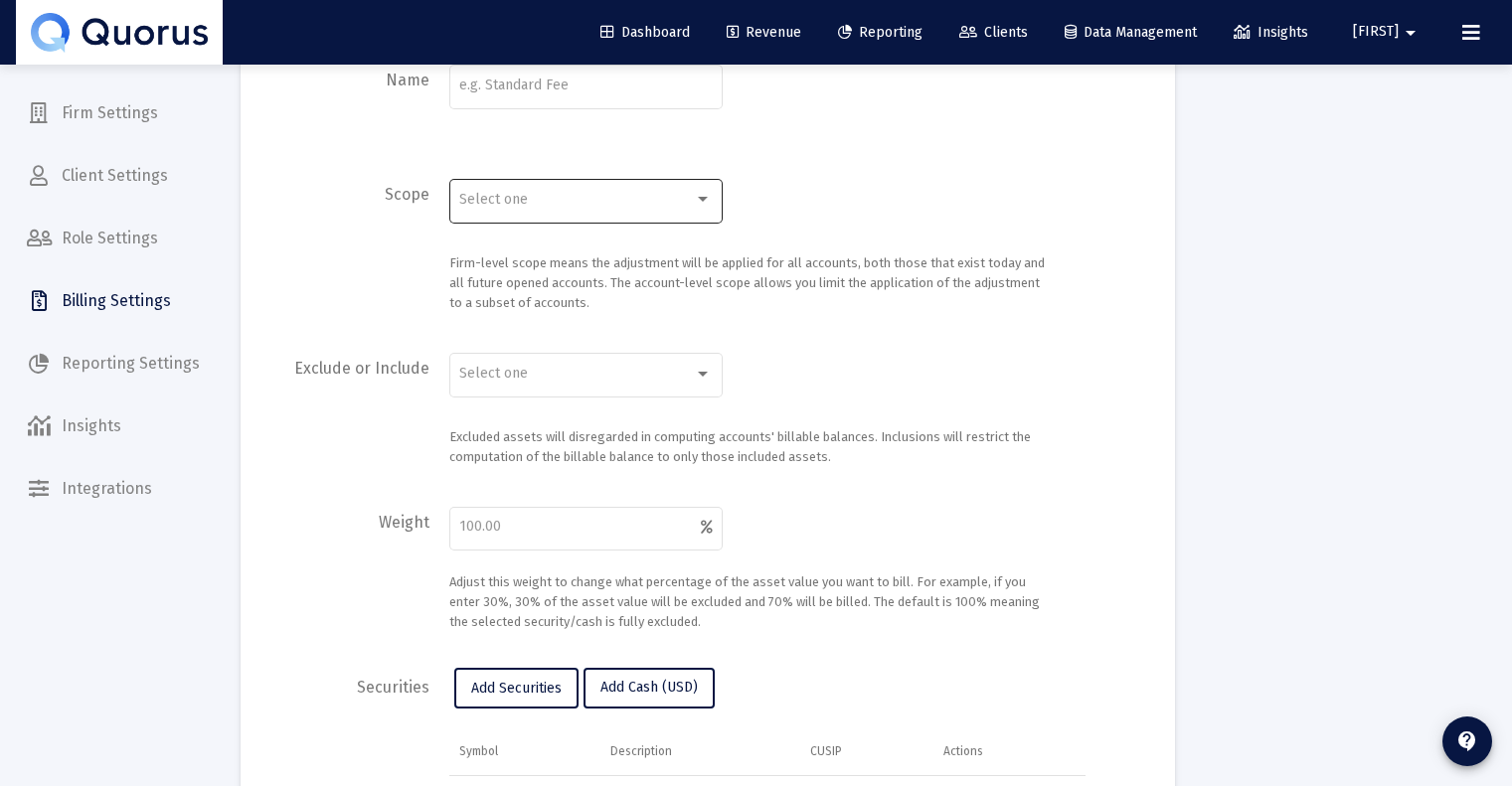scroll, scrollTop: 200, scrollLeft: 0, axis: vertical 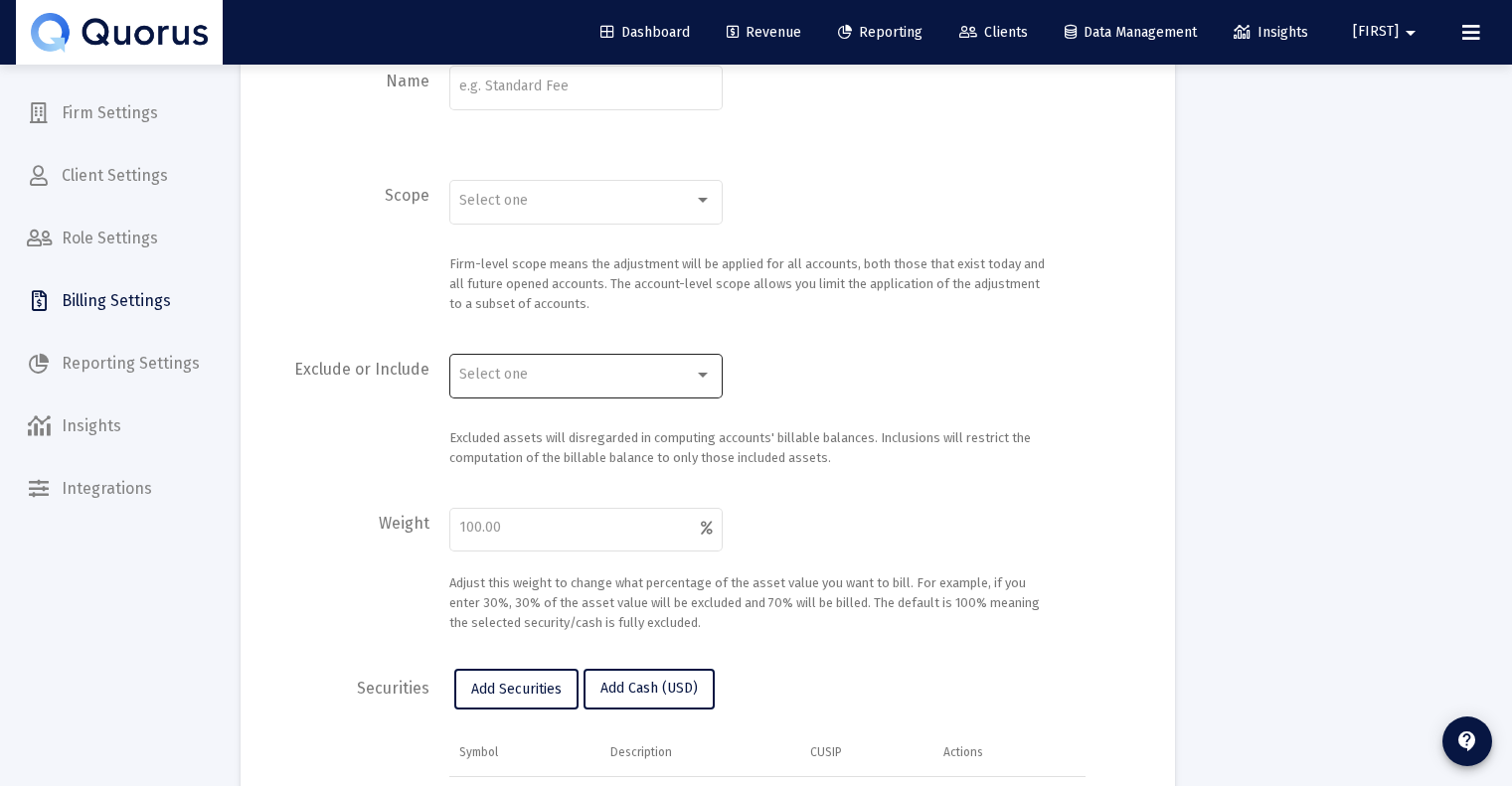 click on "Select one" 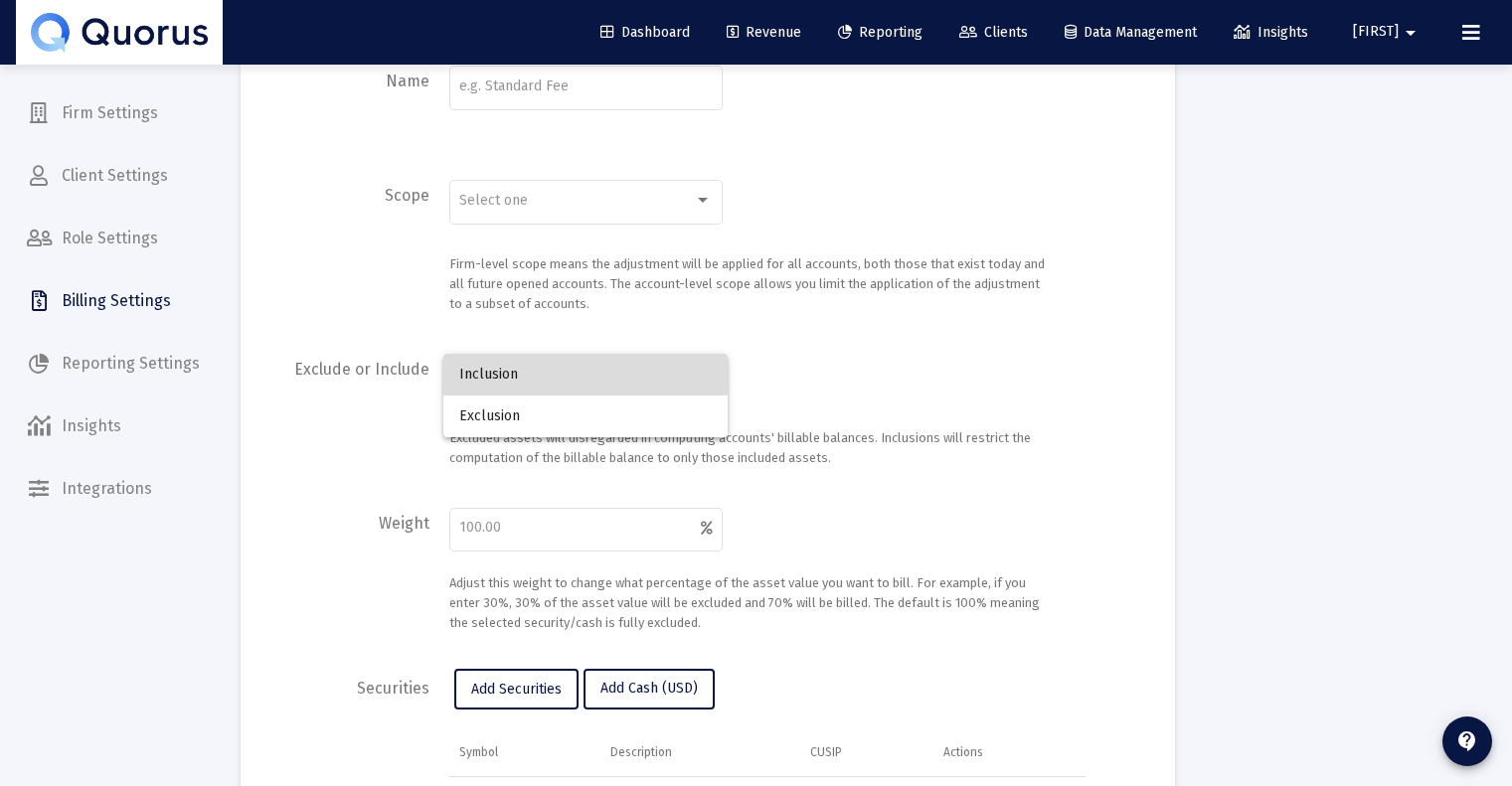 click on "Inclusion" at bounding box center [586, 375] 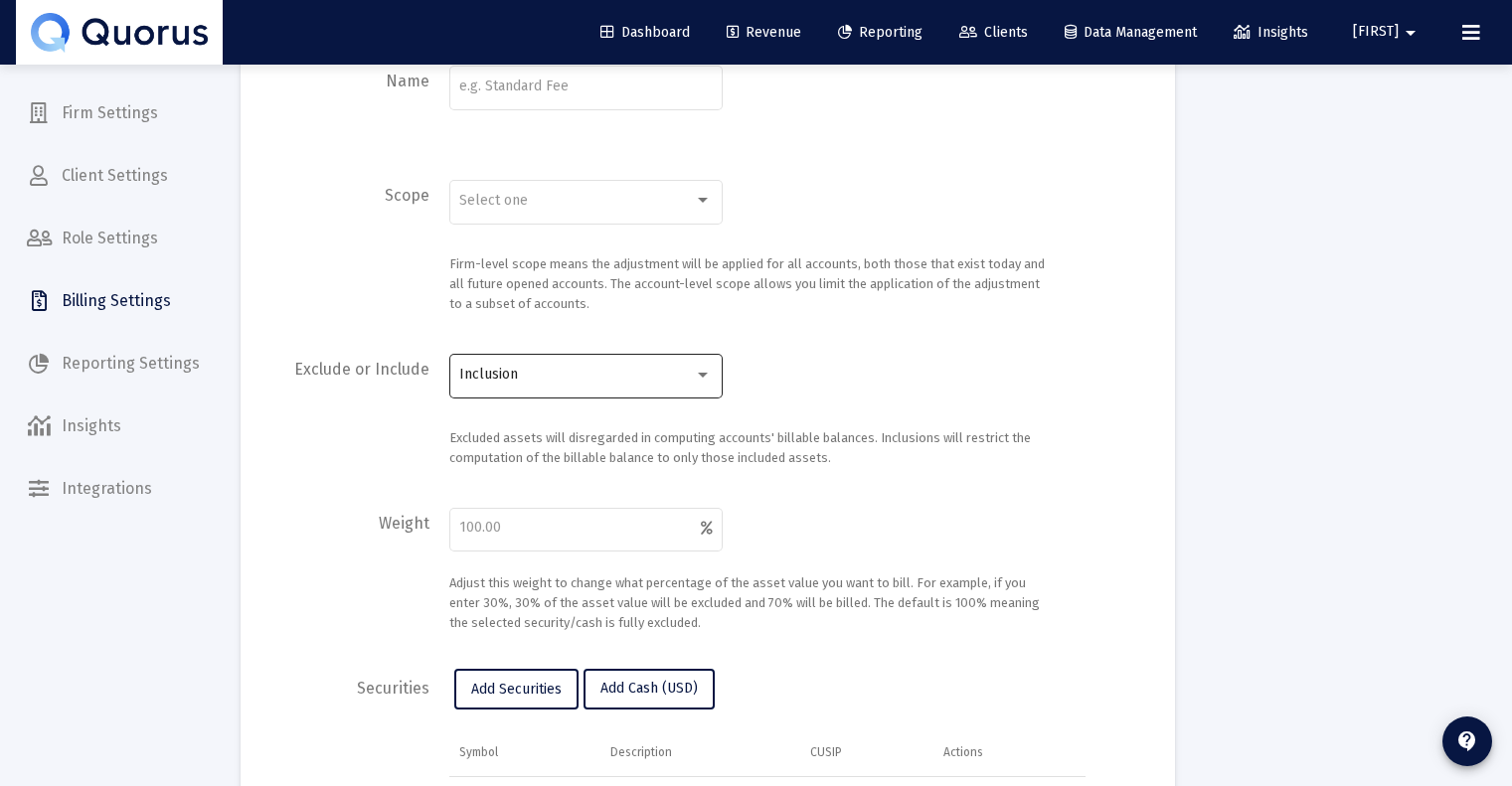 click on "Inclusion" 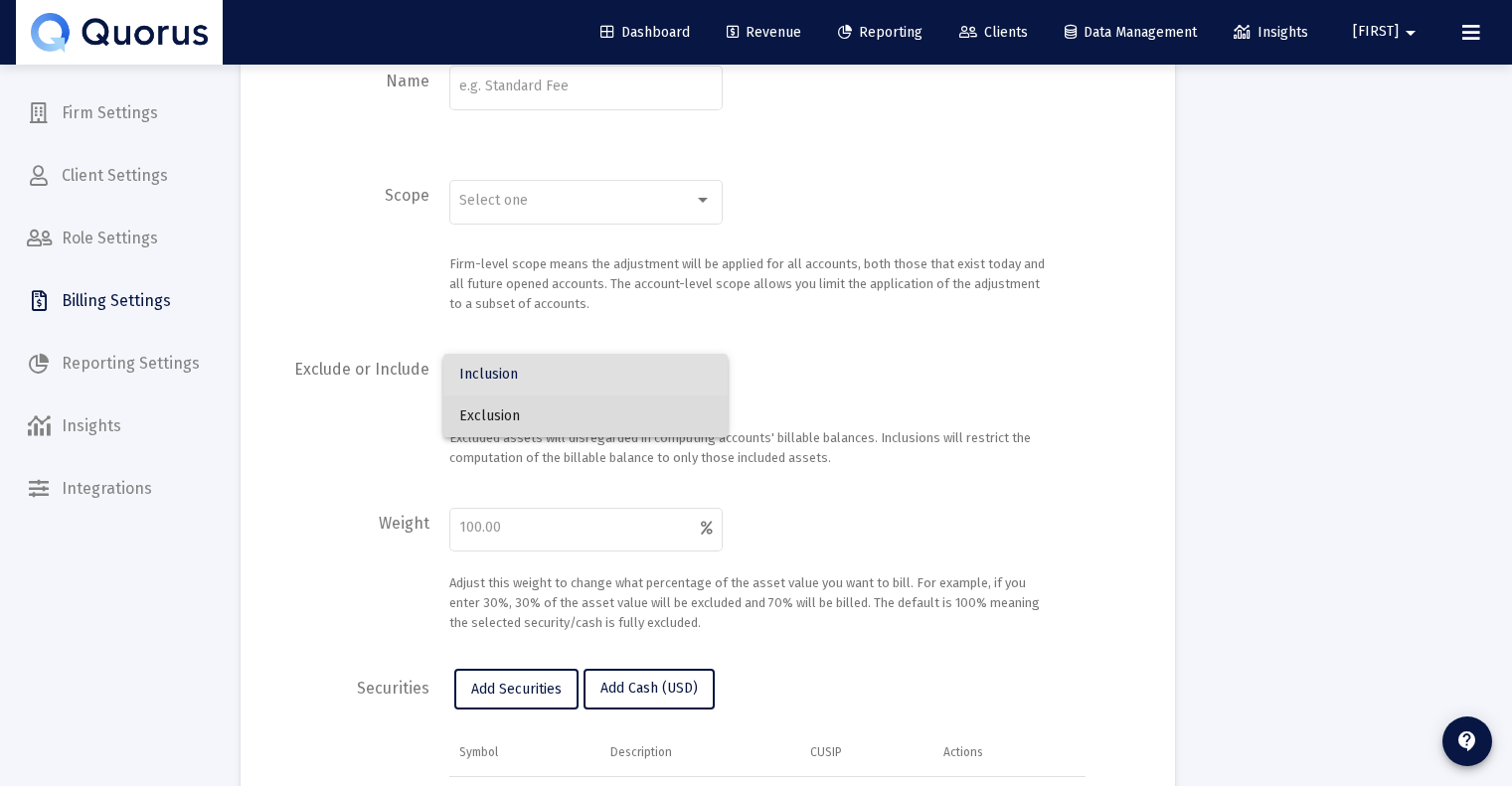 click on "Exclusion" at bounding box center [586, 416] 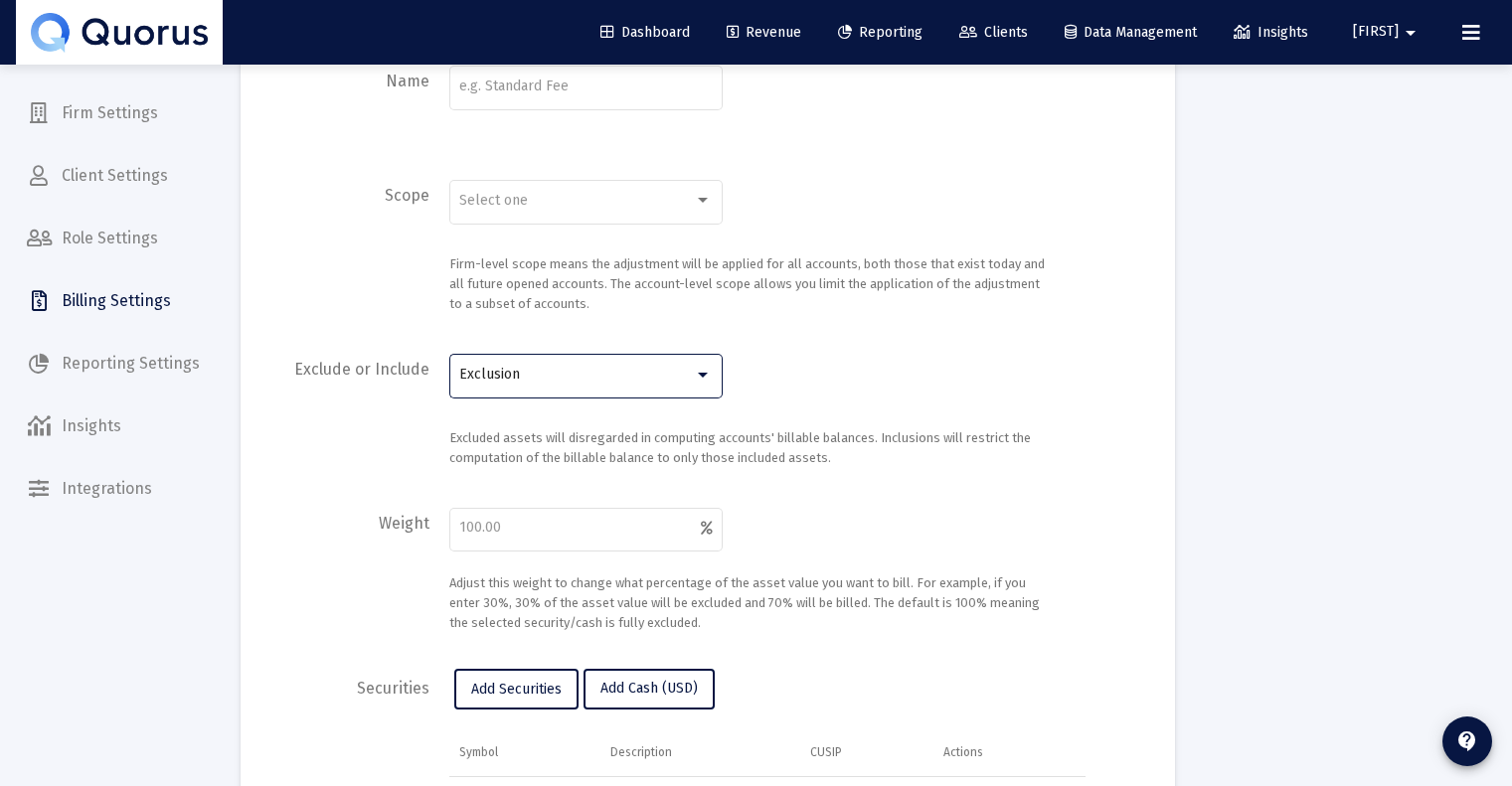 click on "Exclusion" at bounding box center [577, 375] 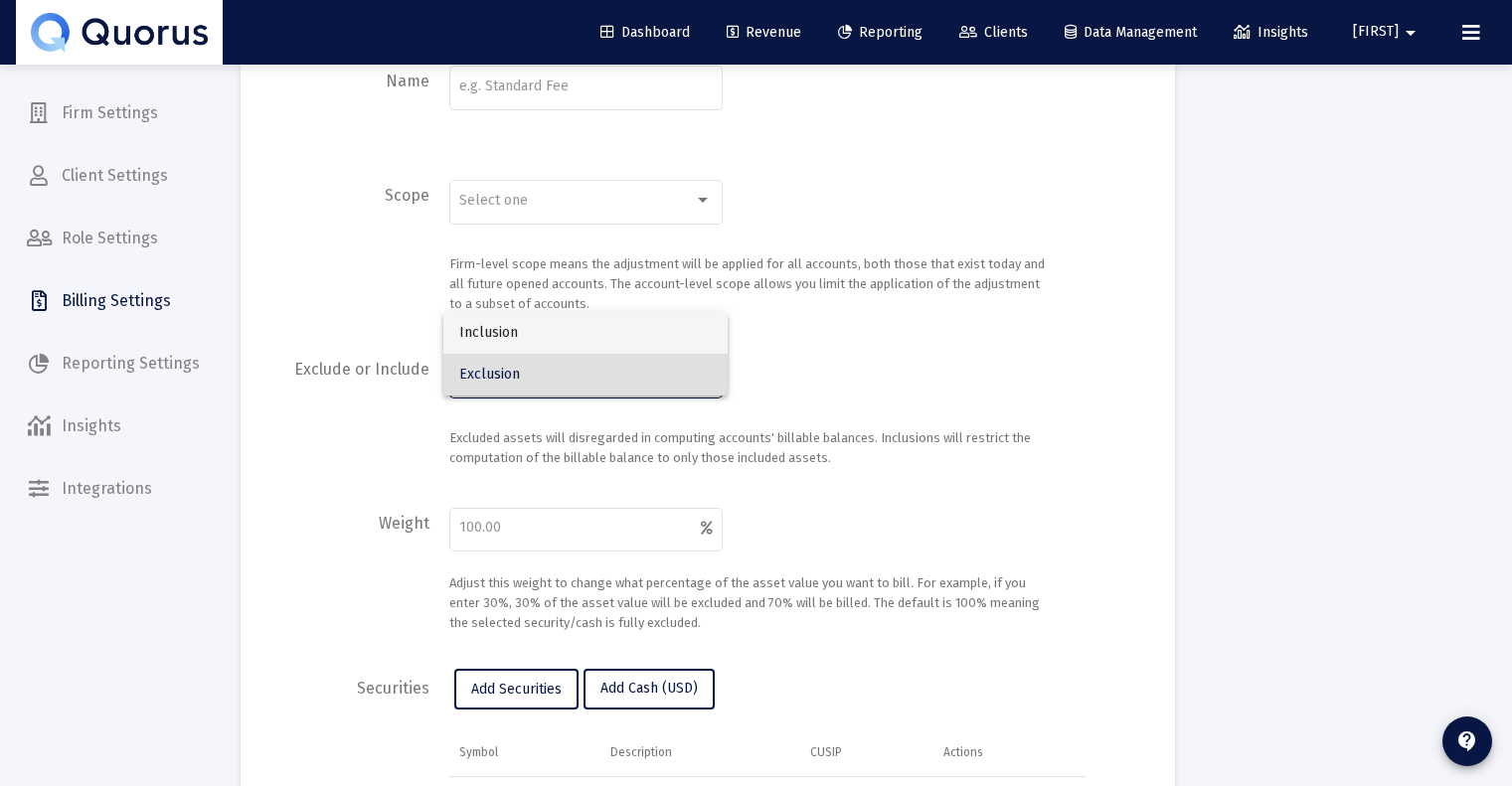 click on "Inclusion" at bounding box center (586, 333) 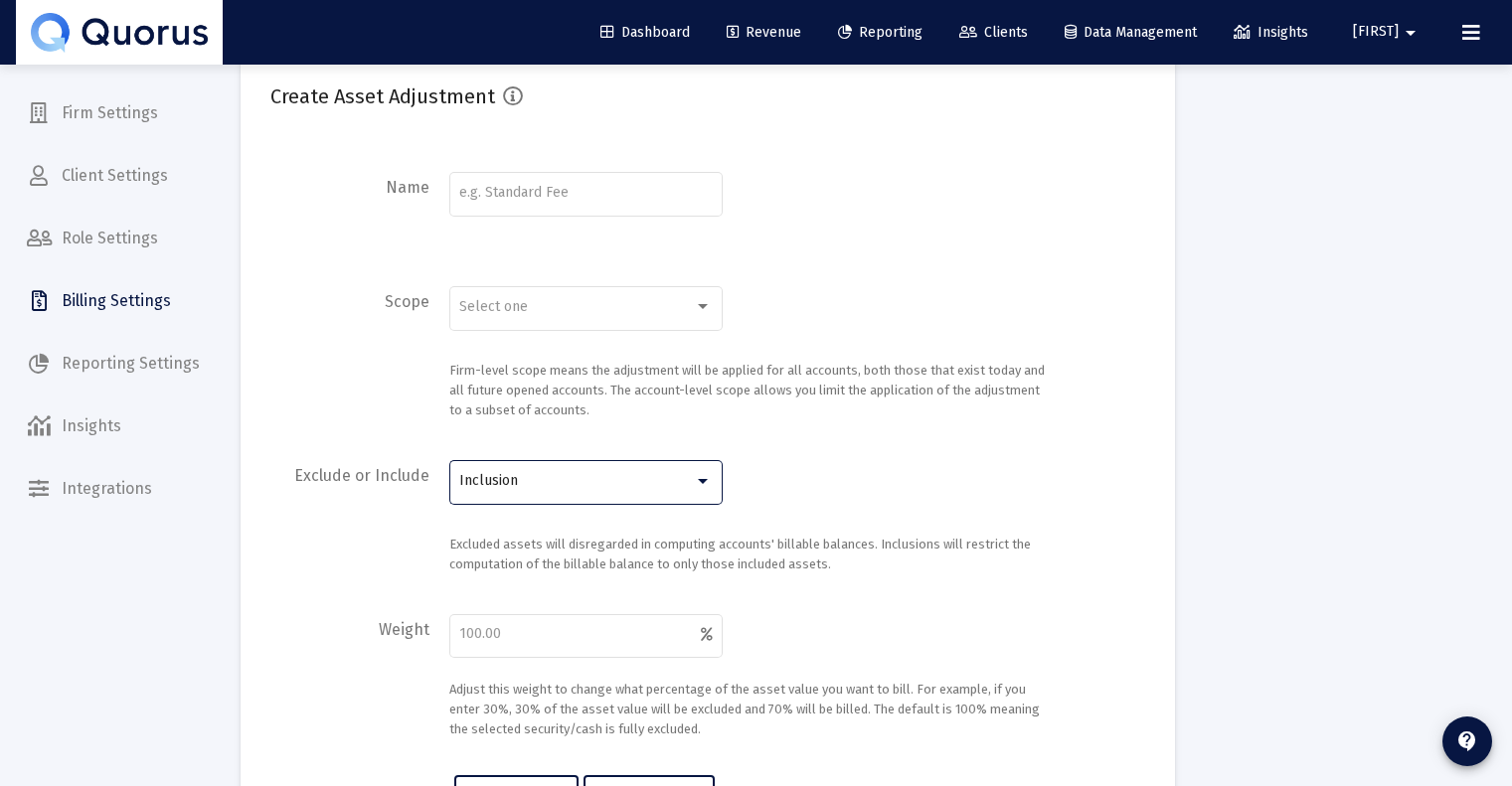 scroll, scrollTop: 90, scrollLeft: 0, axis: vertical 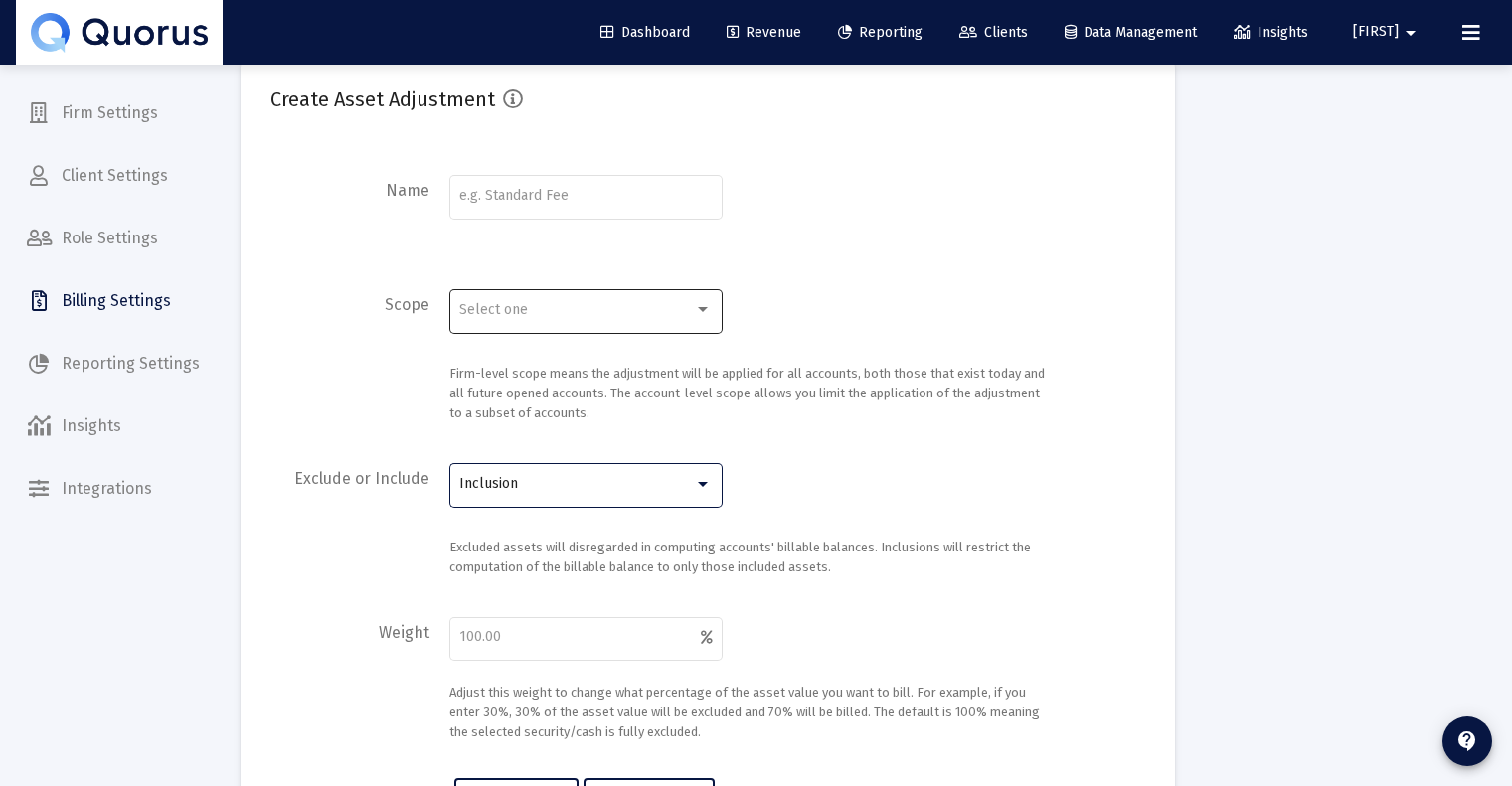 click on "Select one" at bounding box center (577, 310) 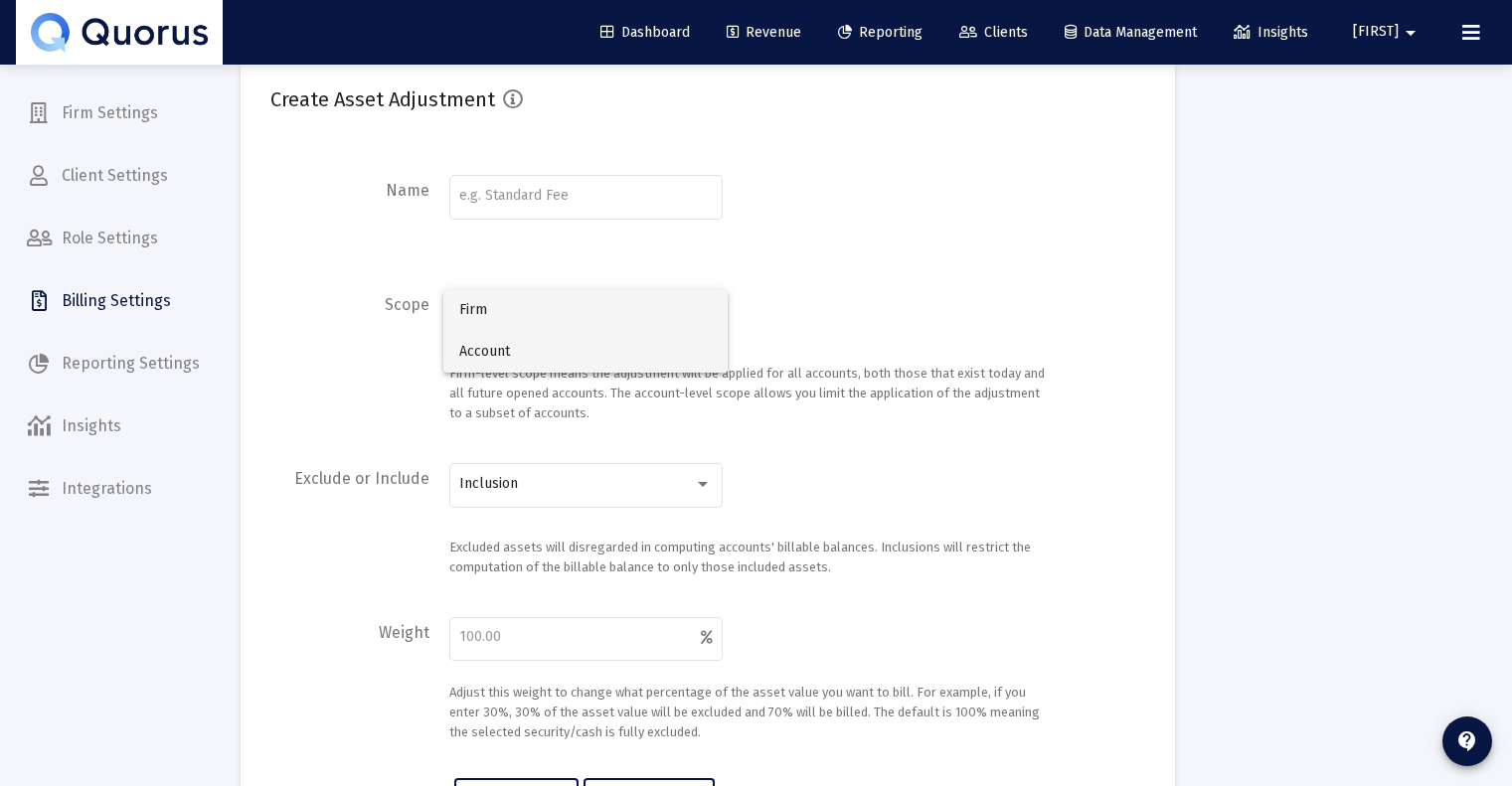 click on "Account" at bounding box center (586, 352) 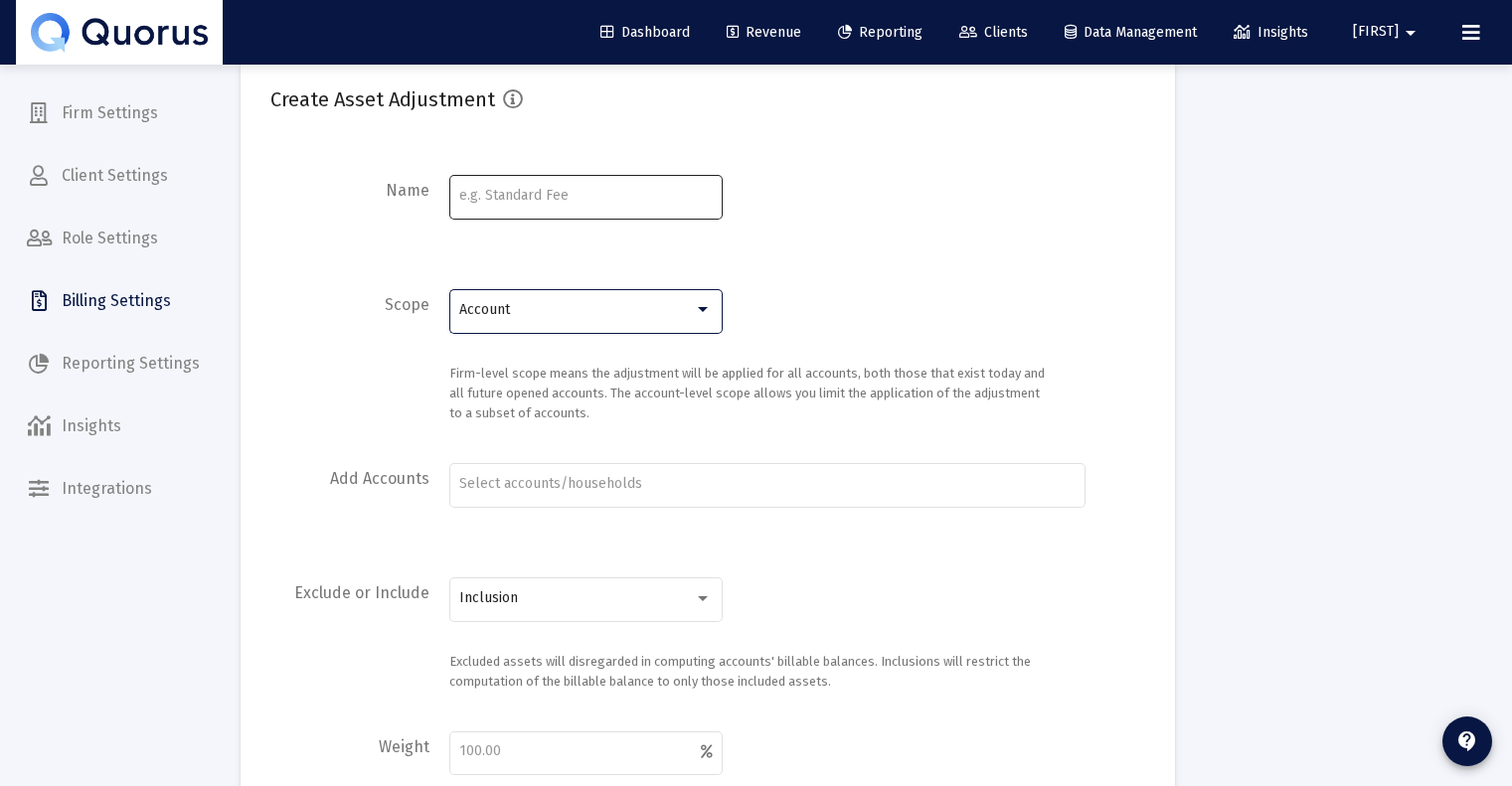 click 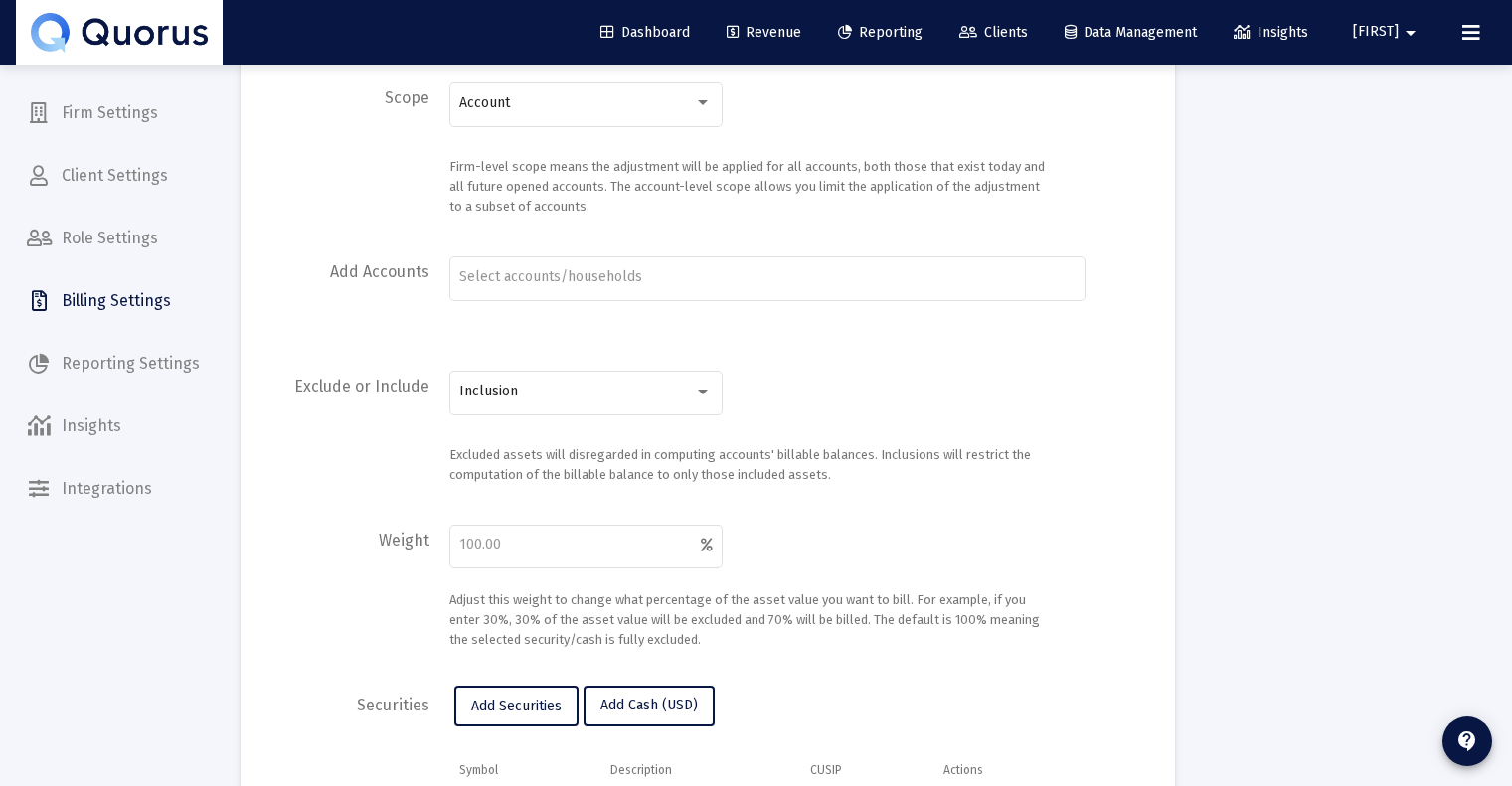 scroll, scrollTop: 0, scrollLeft: 0, axis: both 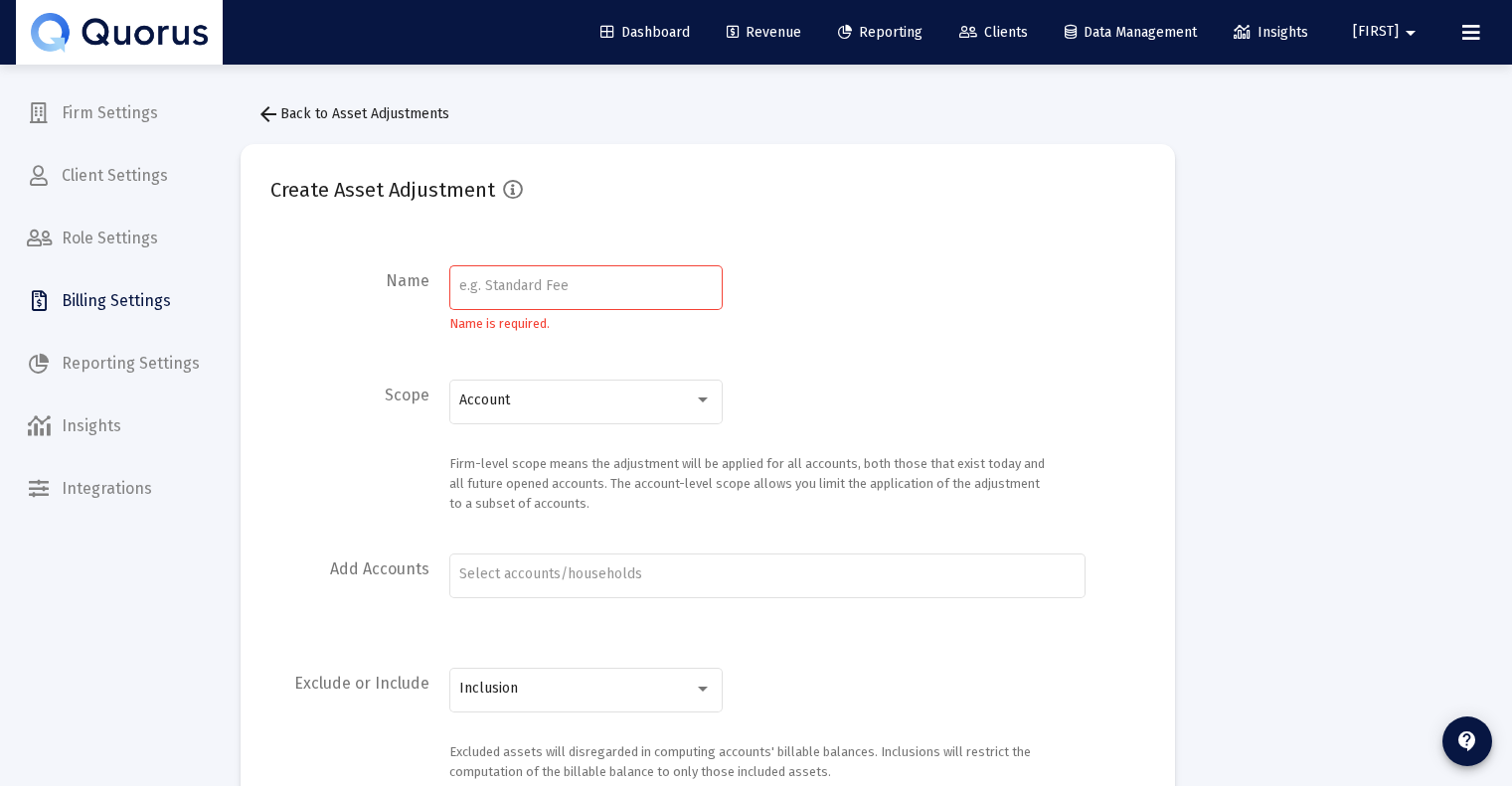 click 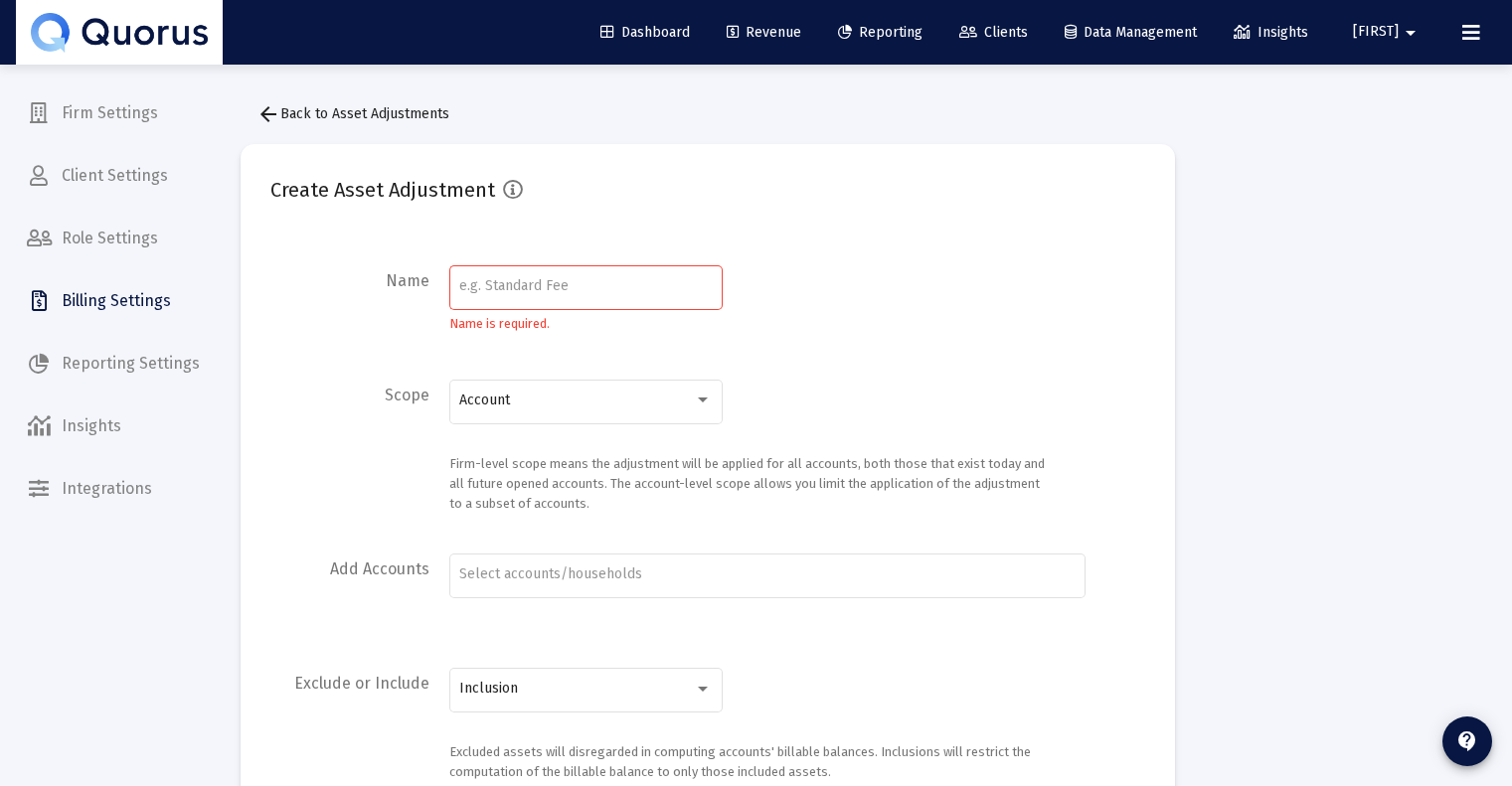 click 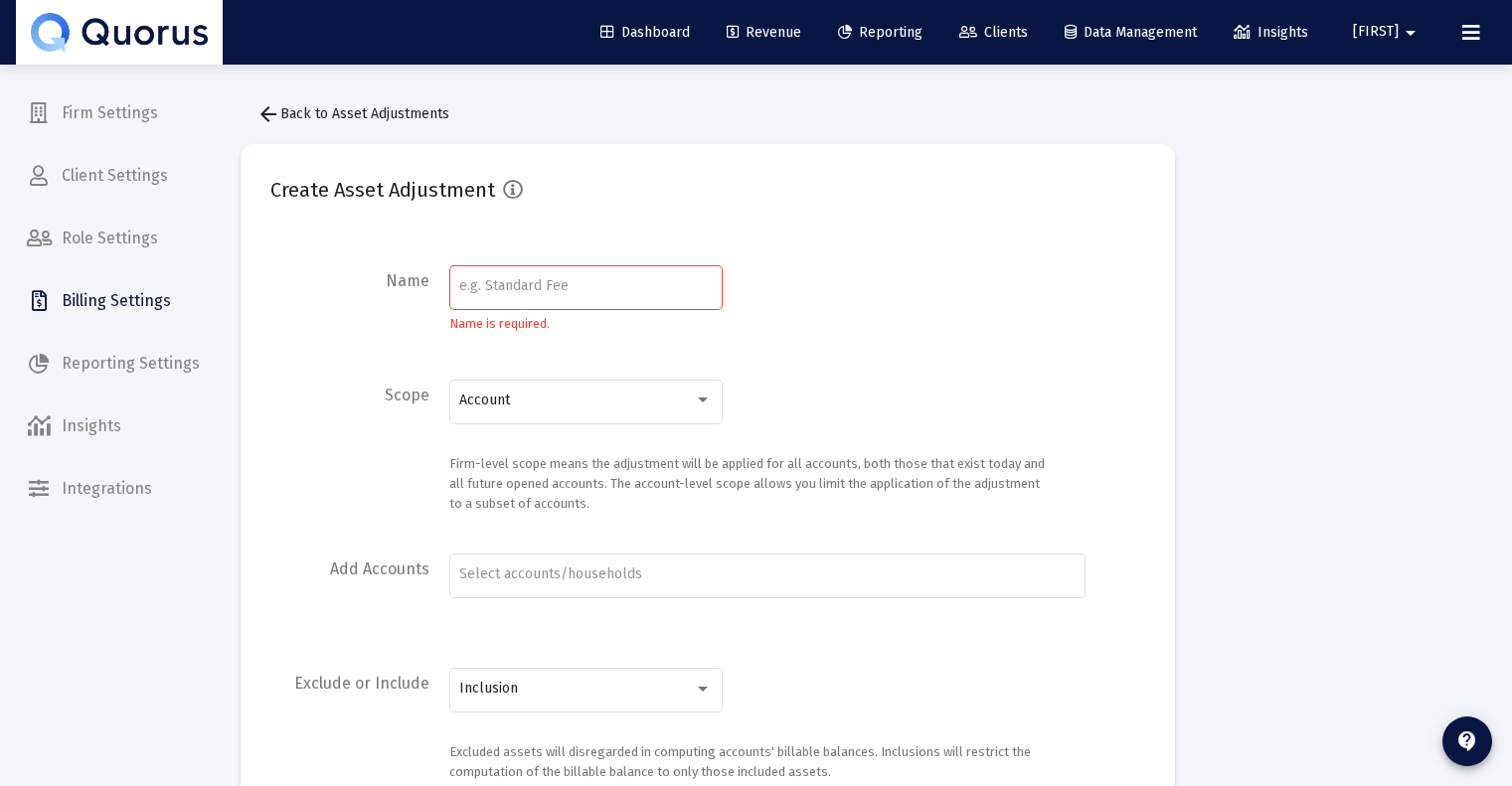 click on "arrow_back" 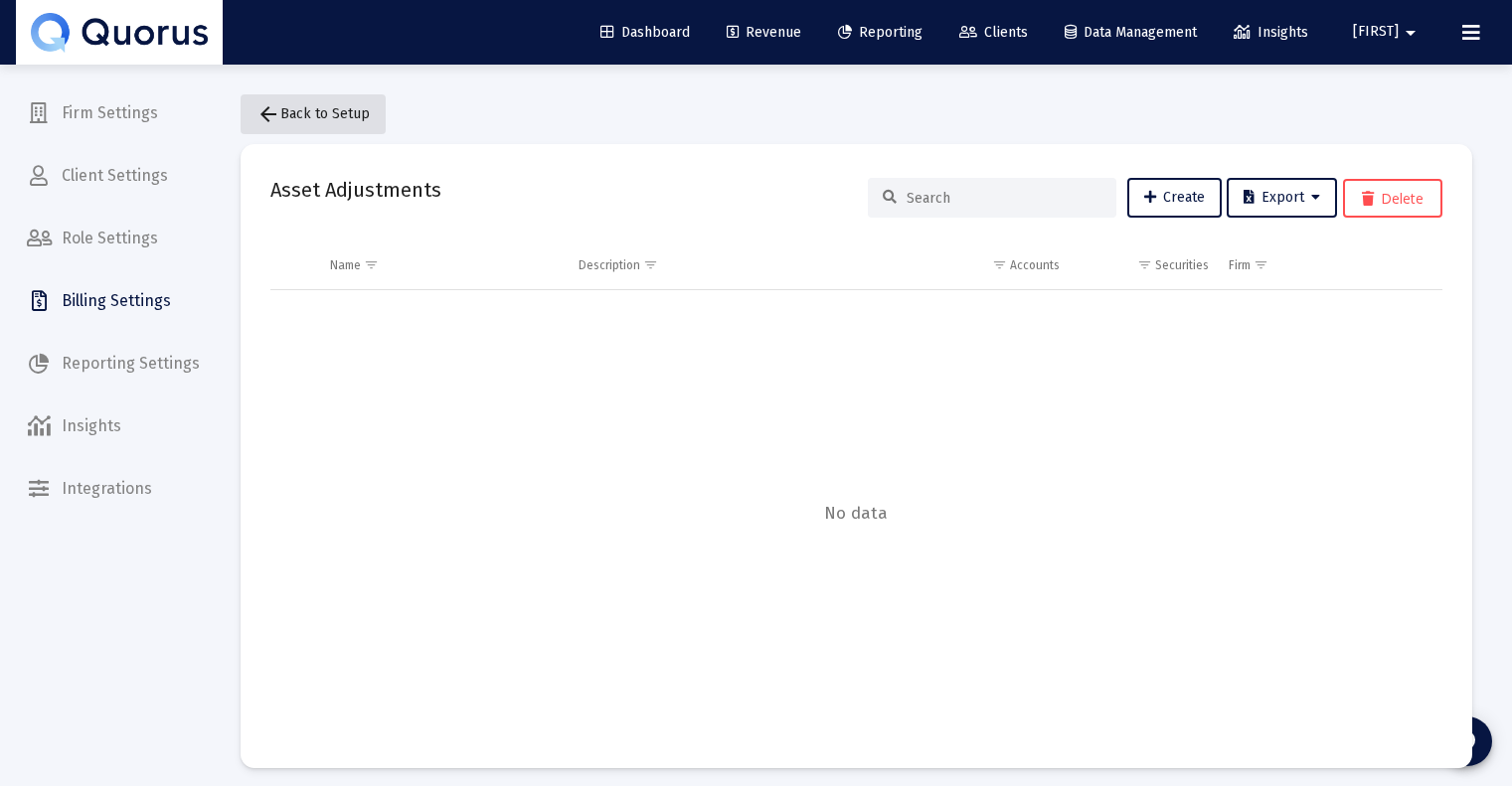 click on "arrow_back" 